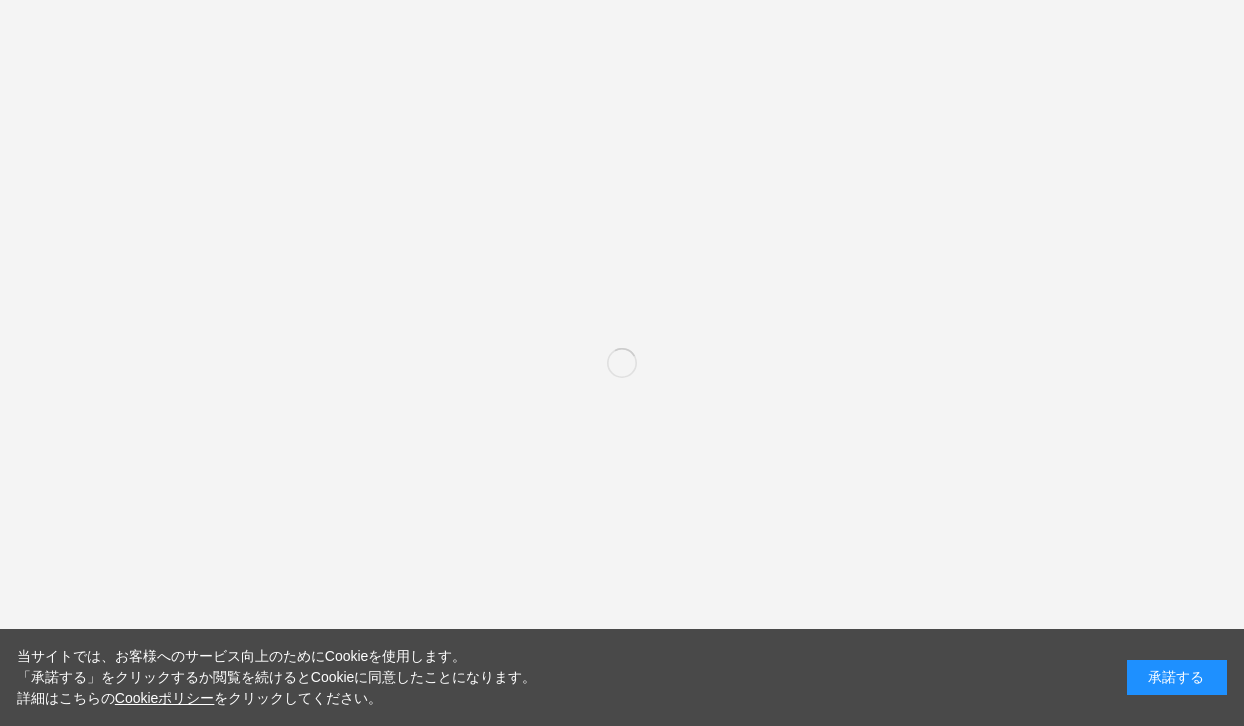 scroll, scrollTop: 0, scrollLeft: 0, axis: both 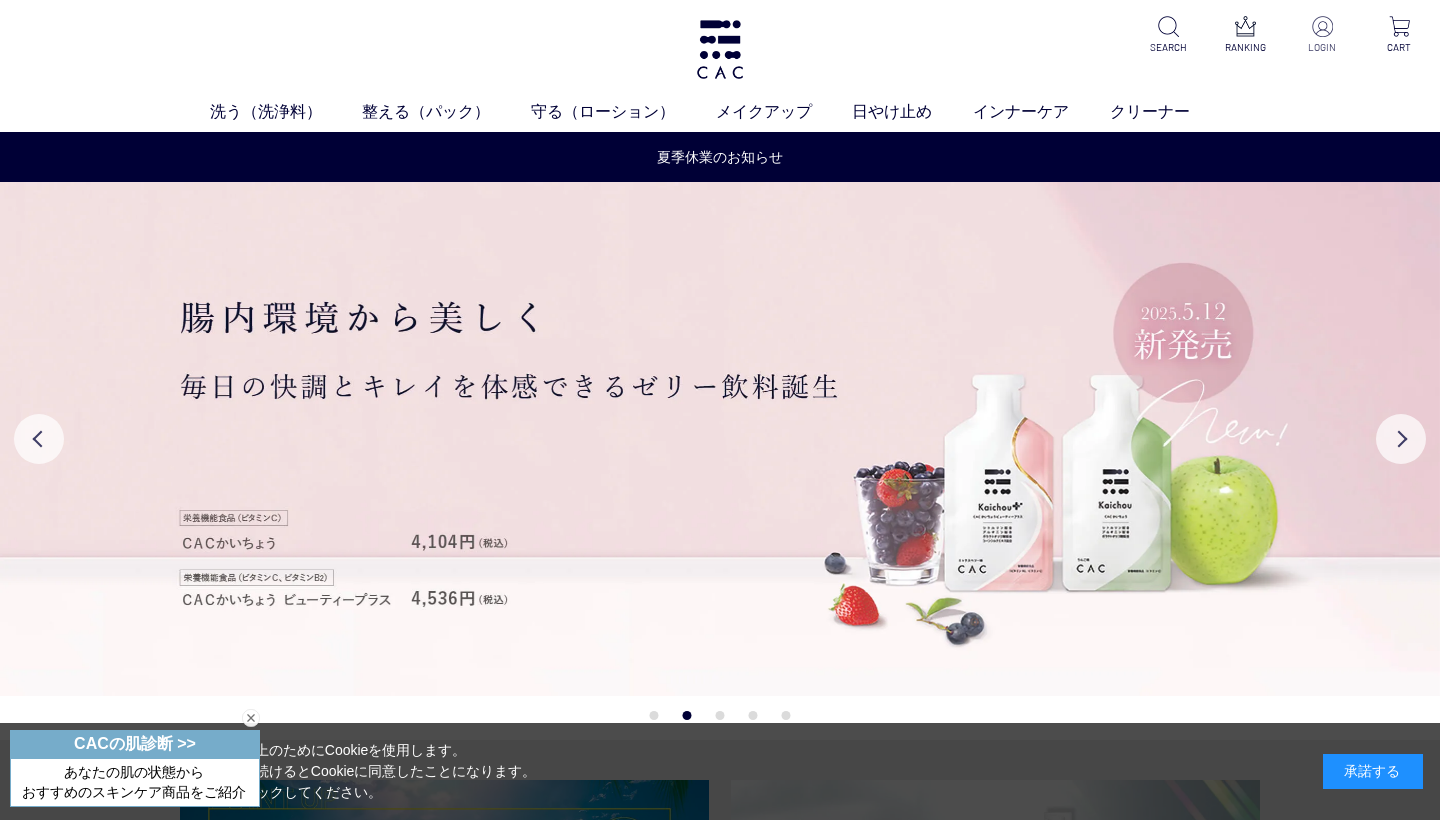 click at bounding box center [1322, 28] 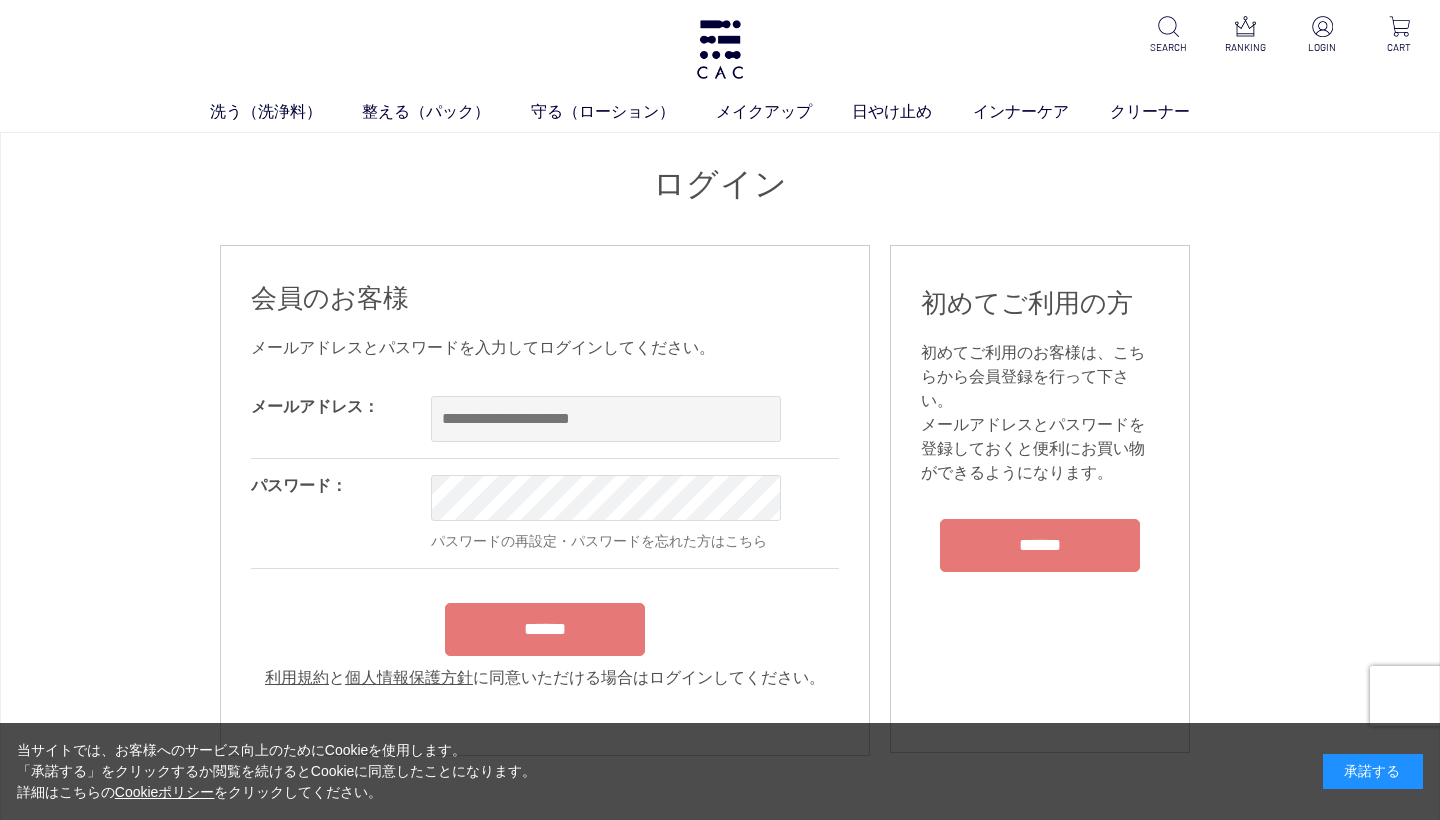 scroll, scrollTop: 0, scrollLeft: 0, axis: both 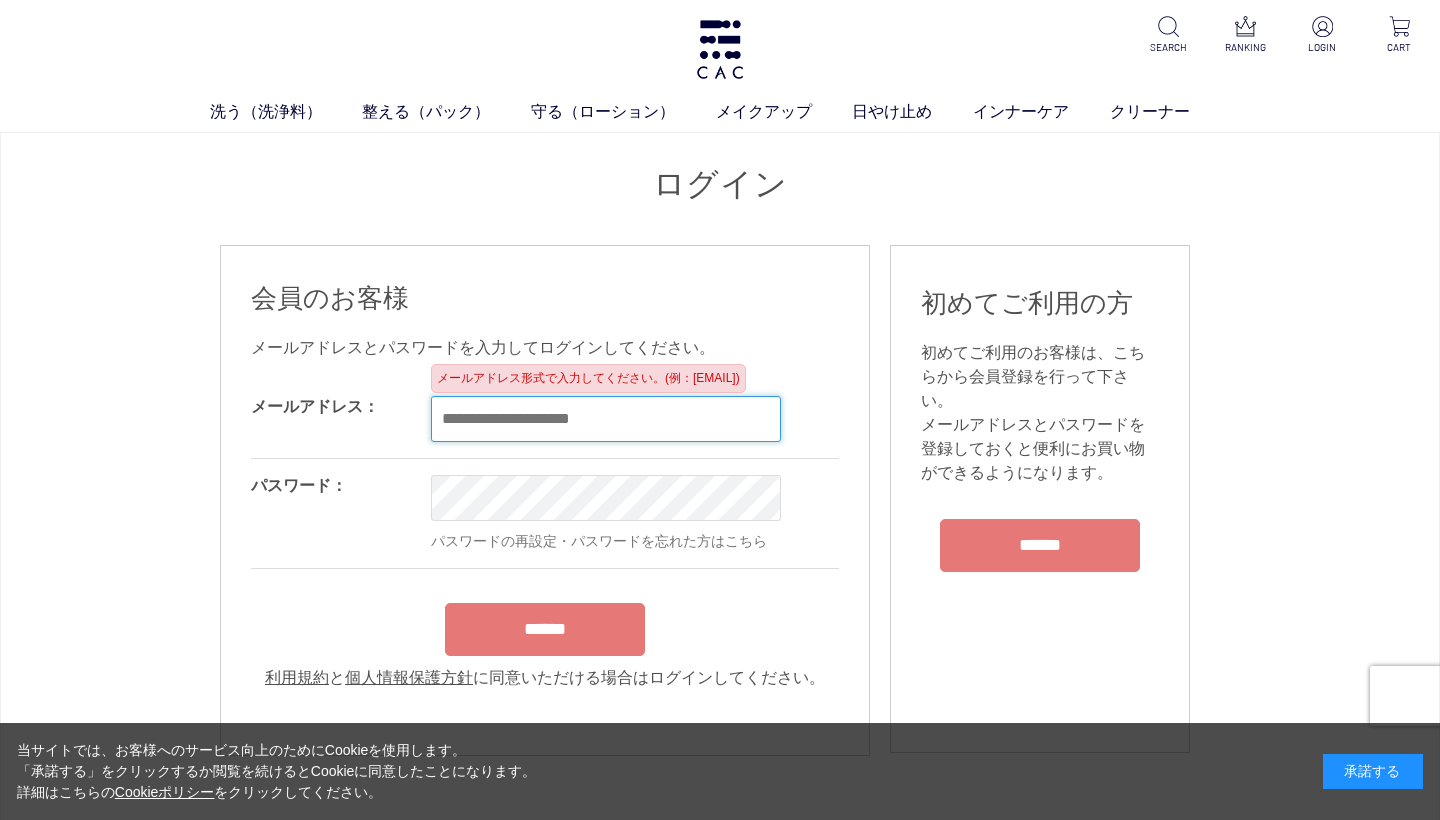 type on "**********" 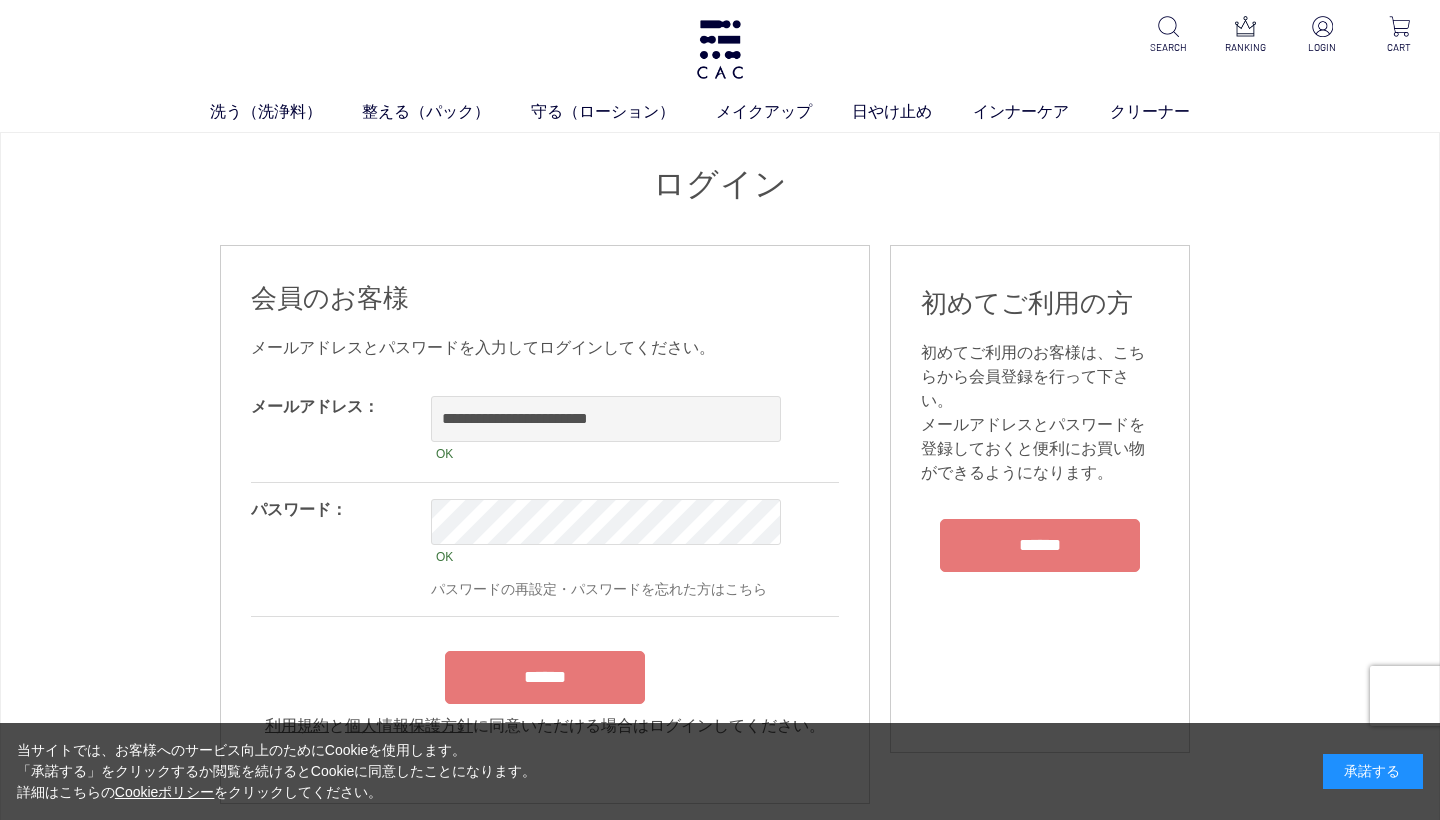 click on "******" at bounding box center [545, 677] 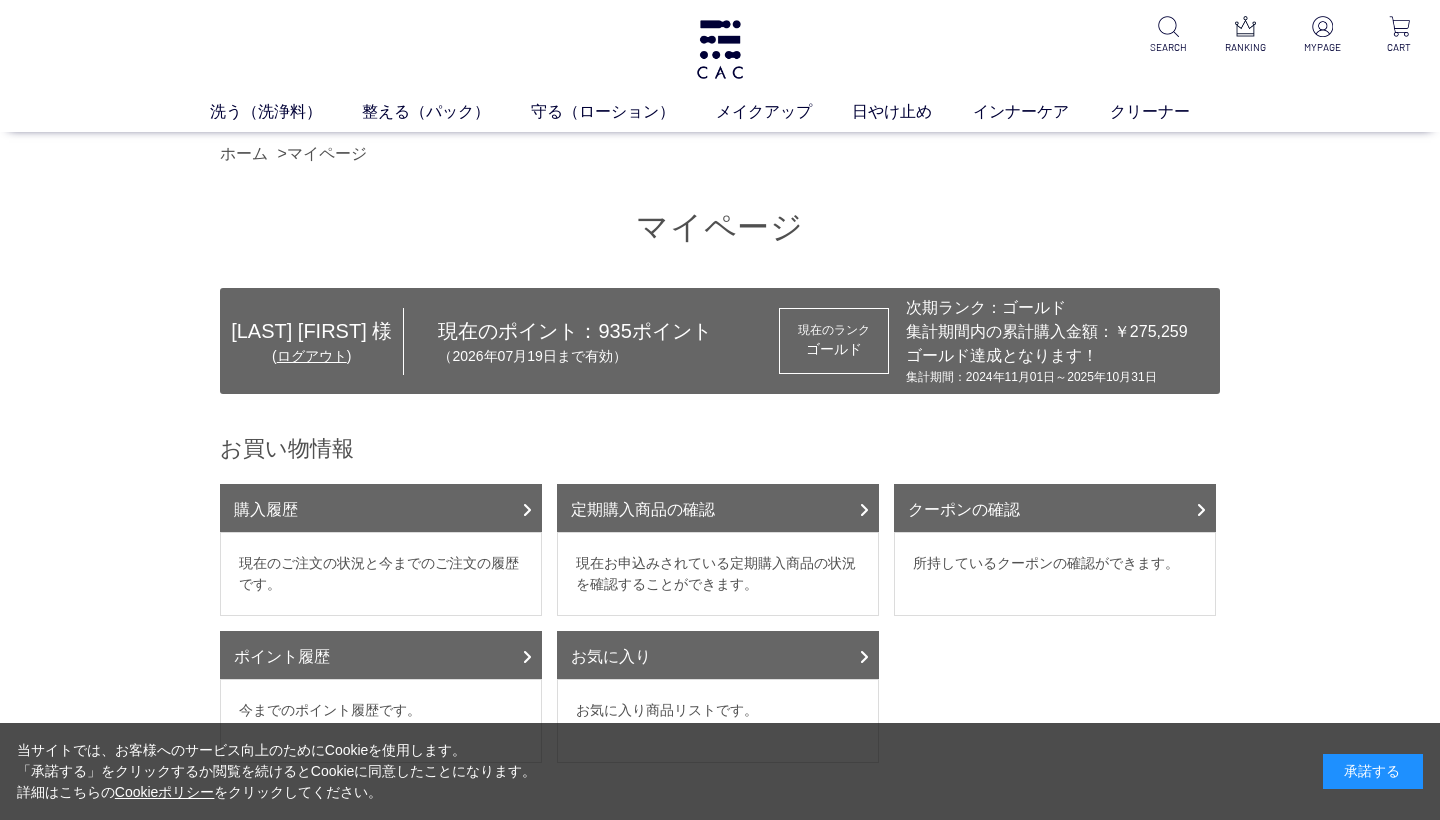 scroll, scrollTop: 0, scrollLeft: 0, axis: both 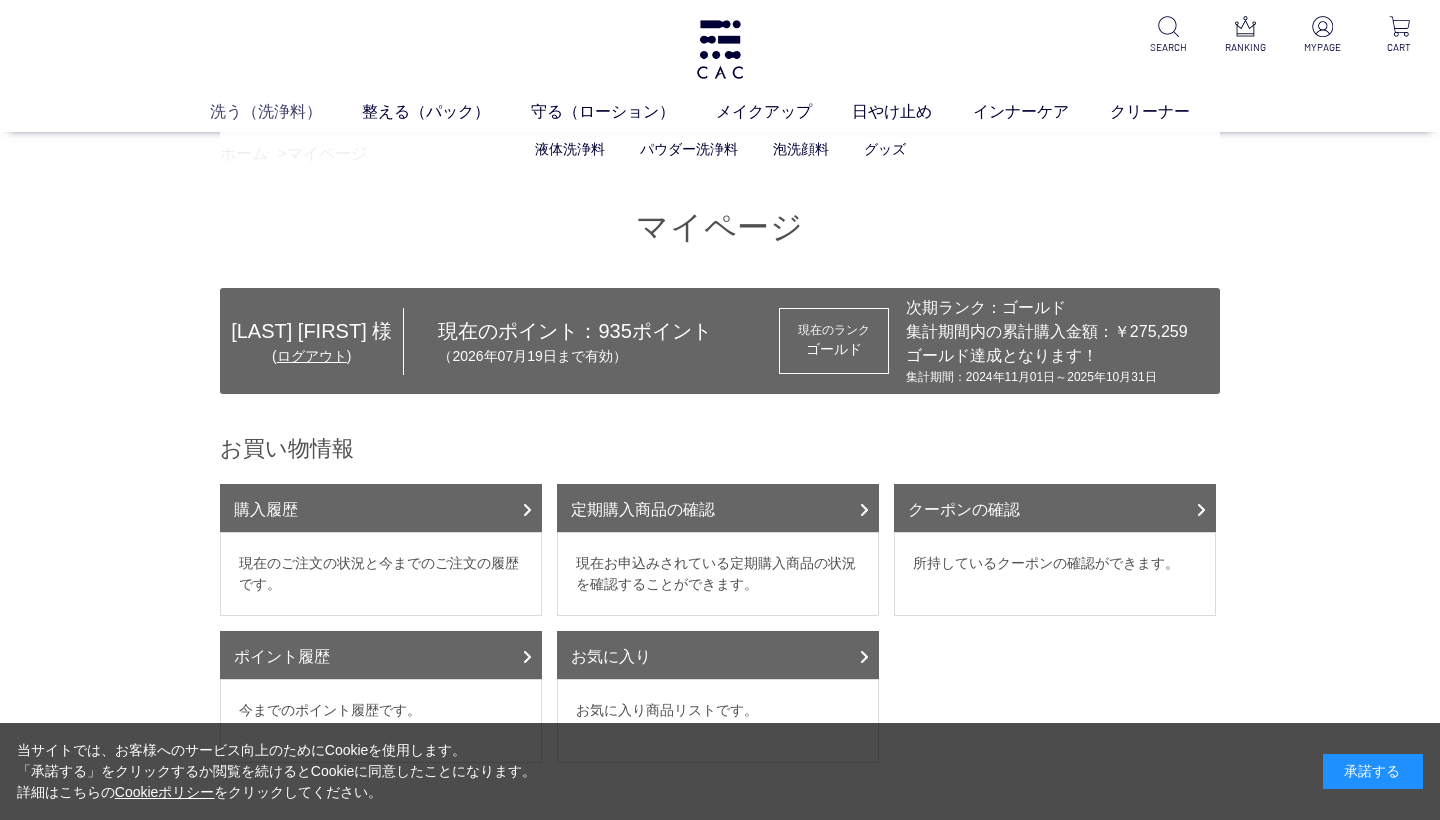 click on "洗う（洗浄料）" at bounding box center (286, 111) 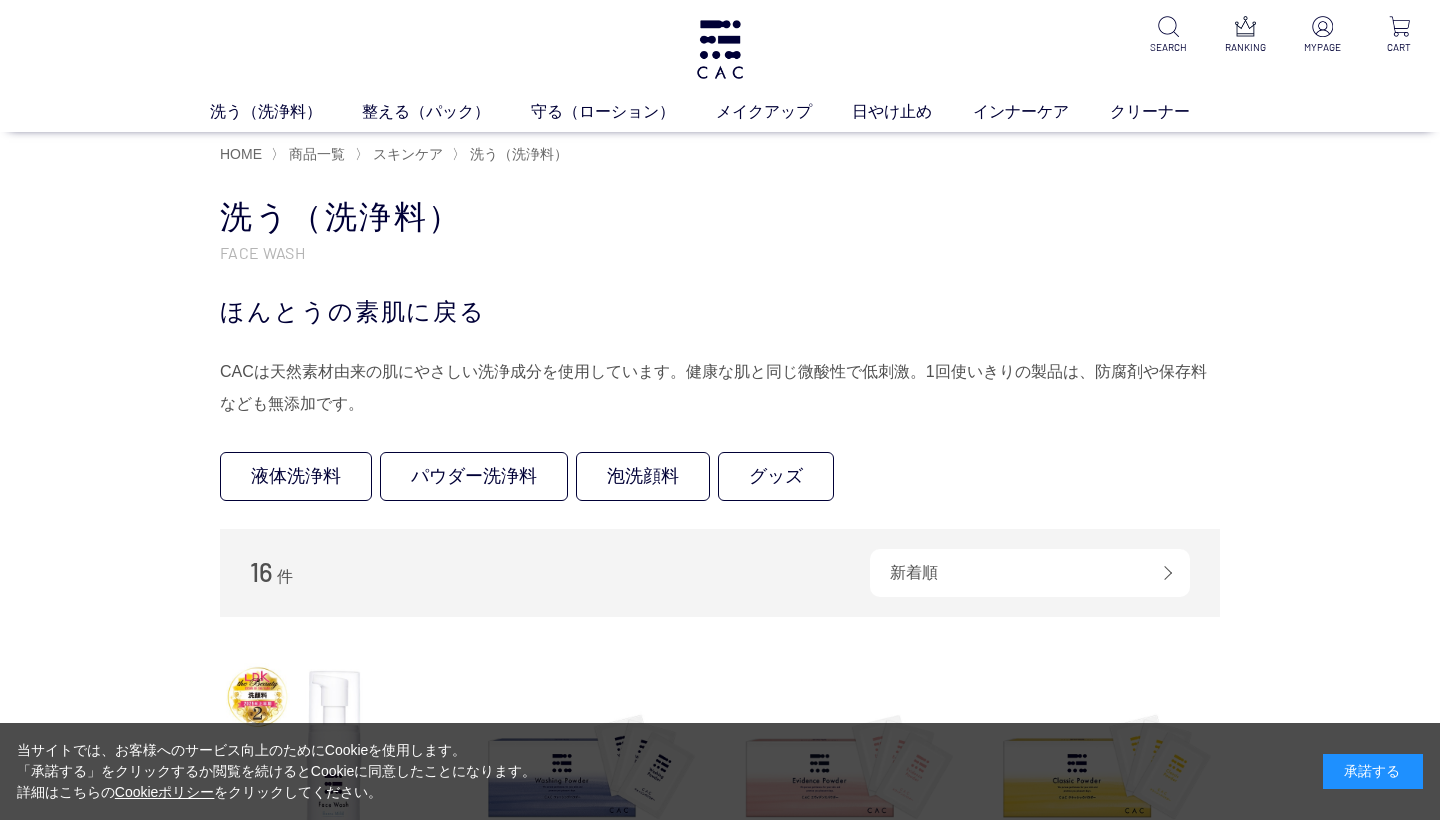 scroll, scrollTop: 0, scrollLeft: 0, axis: both 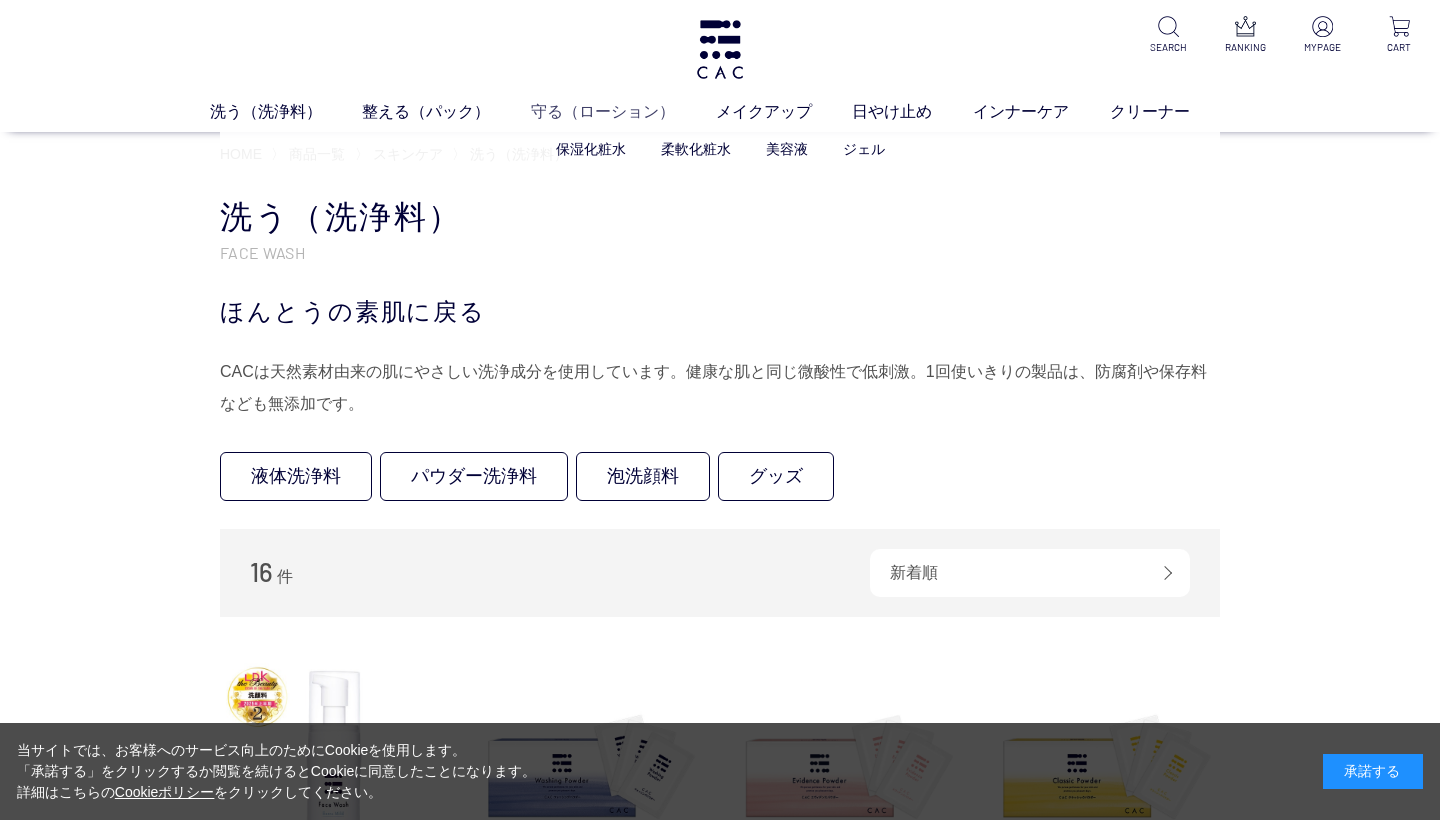 click on "守る（ローション）" at bounding box center [623, 111] 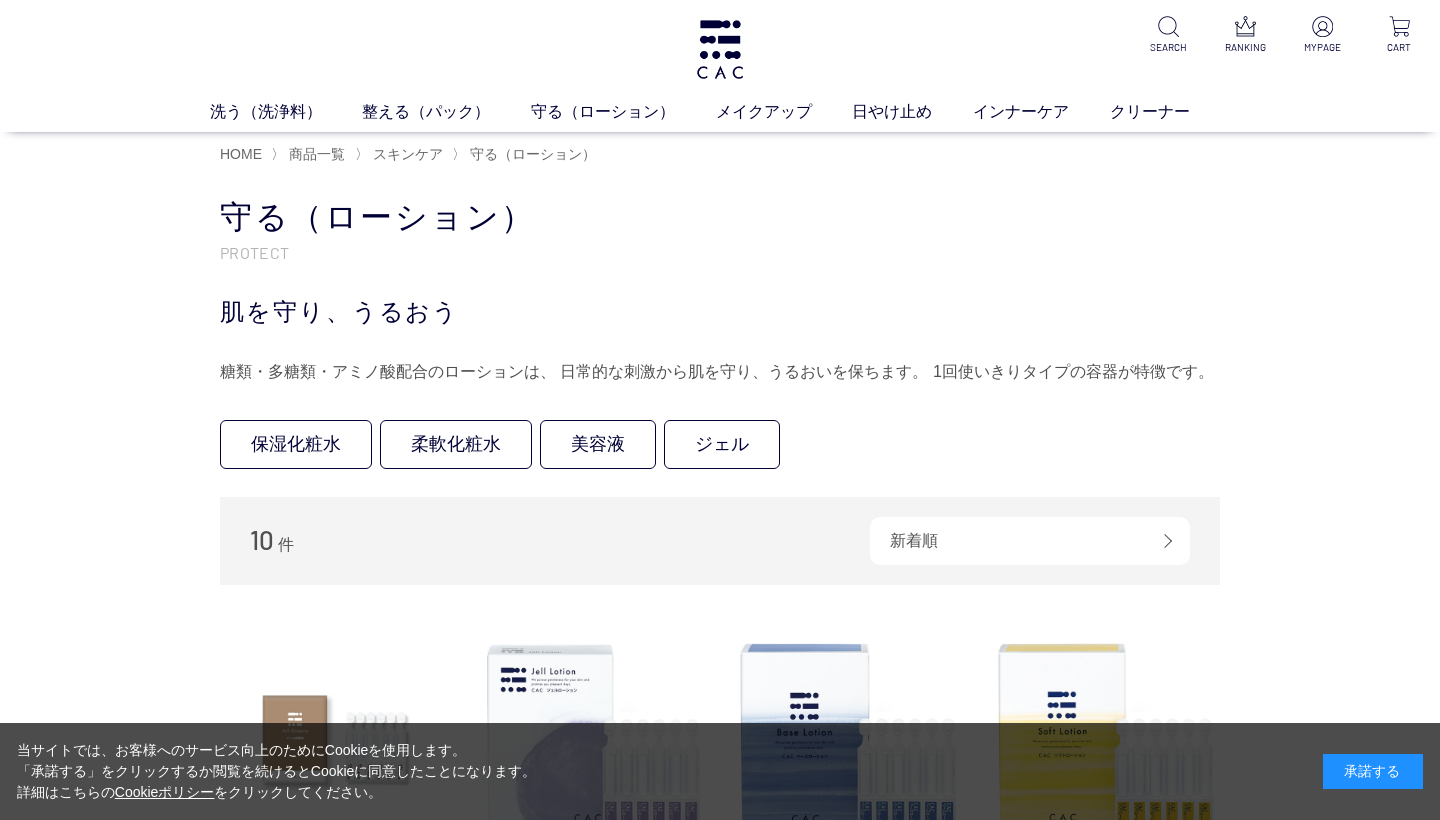 scroll, scrollTop: 0, scrollLeft: 0, axis: both 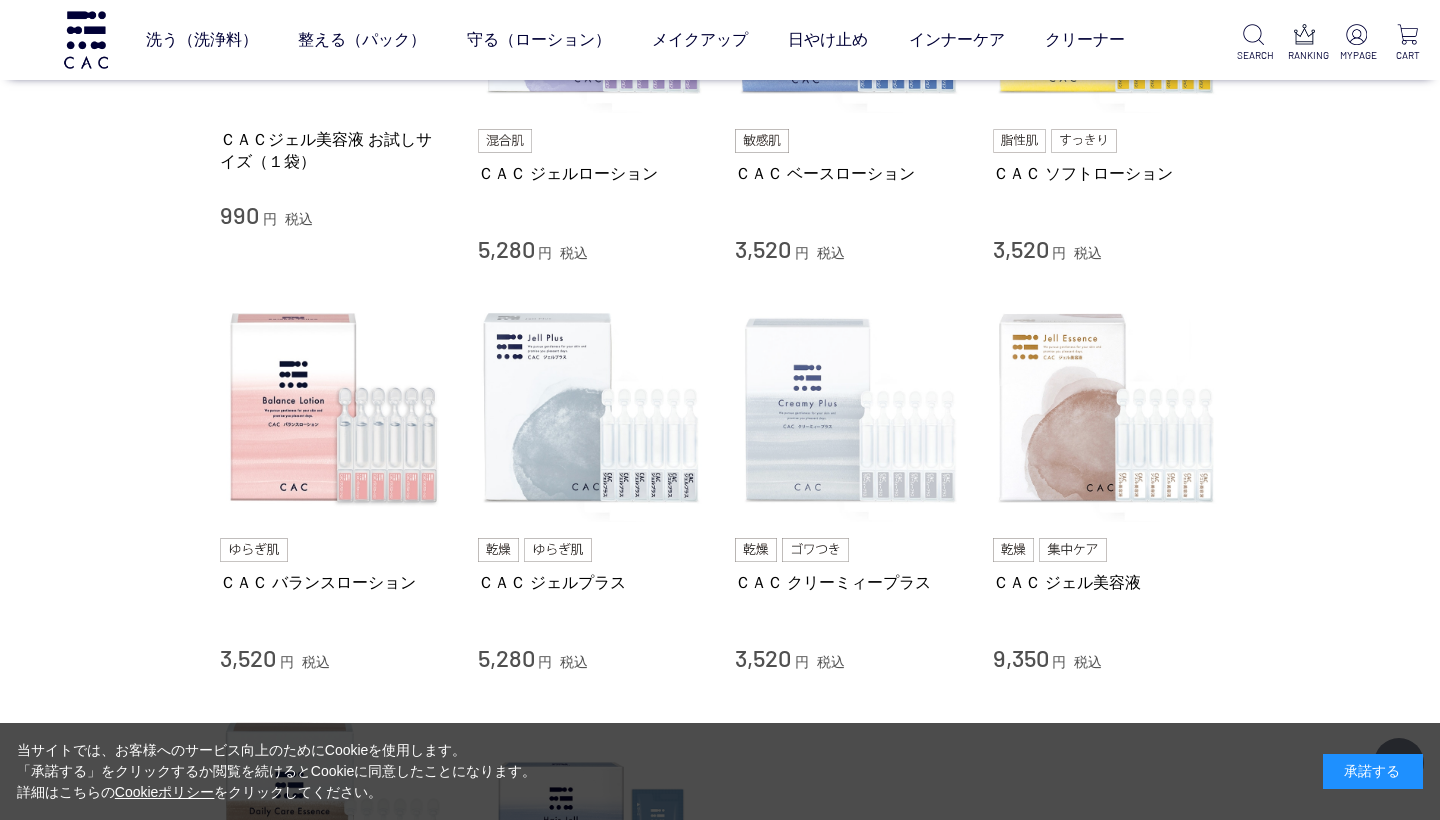 click at bounding box center [849, 409] 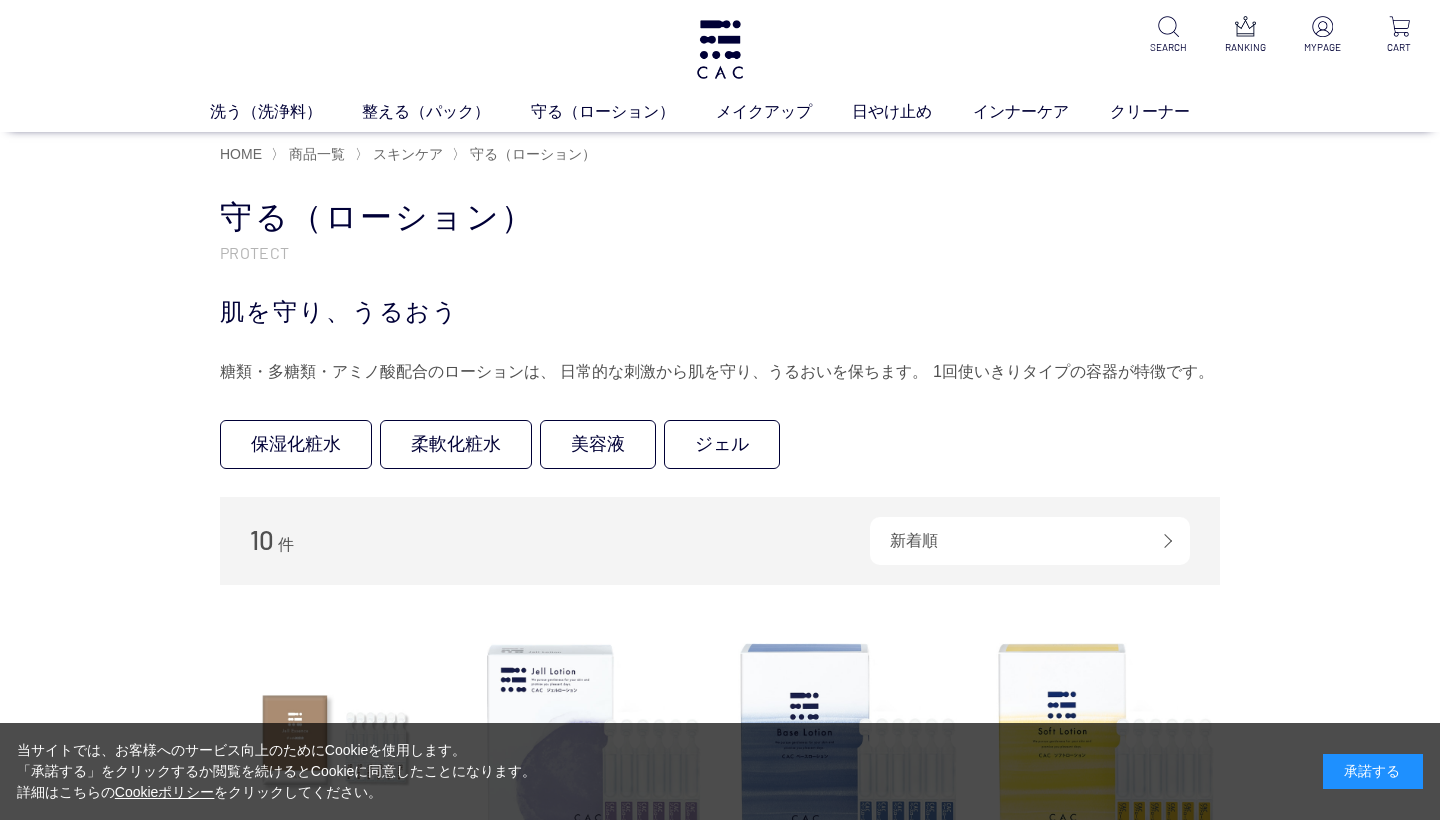 scroll, scrollTop: 0, scrollLeft: 0, axis: both 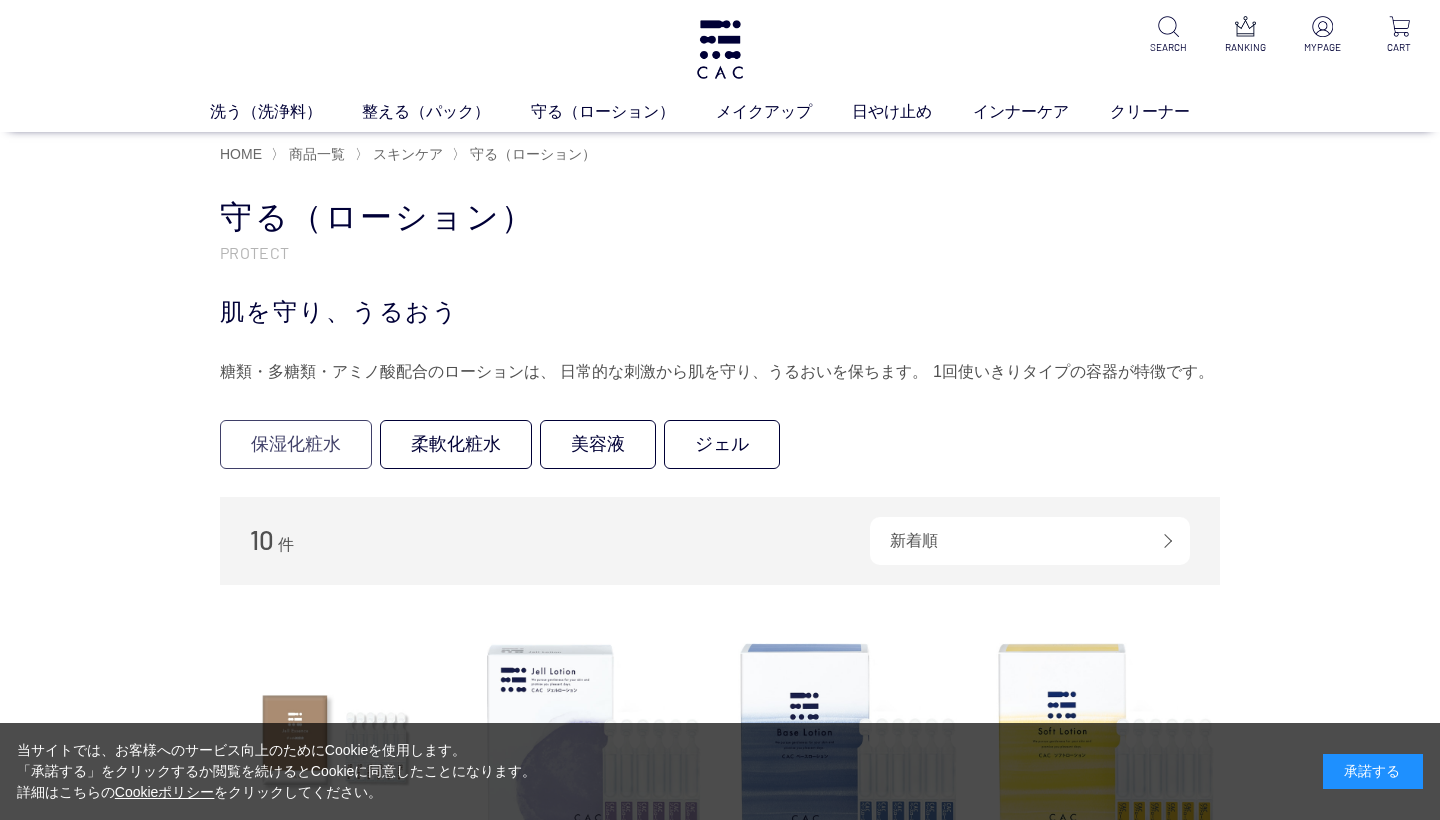 click on "保湿化粧水" at bounding box center (296, 444) 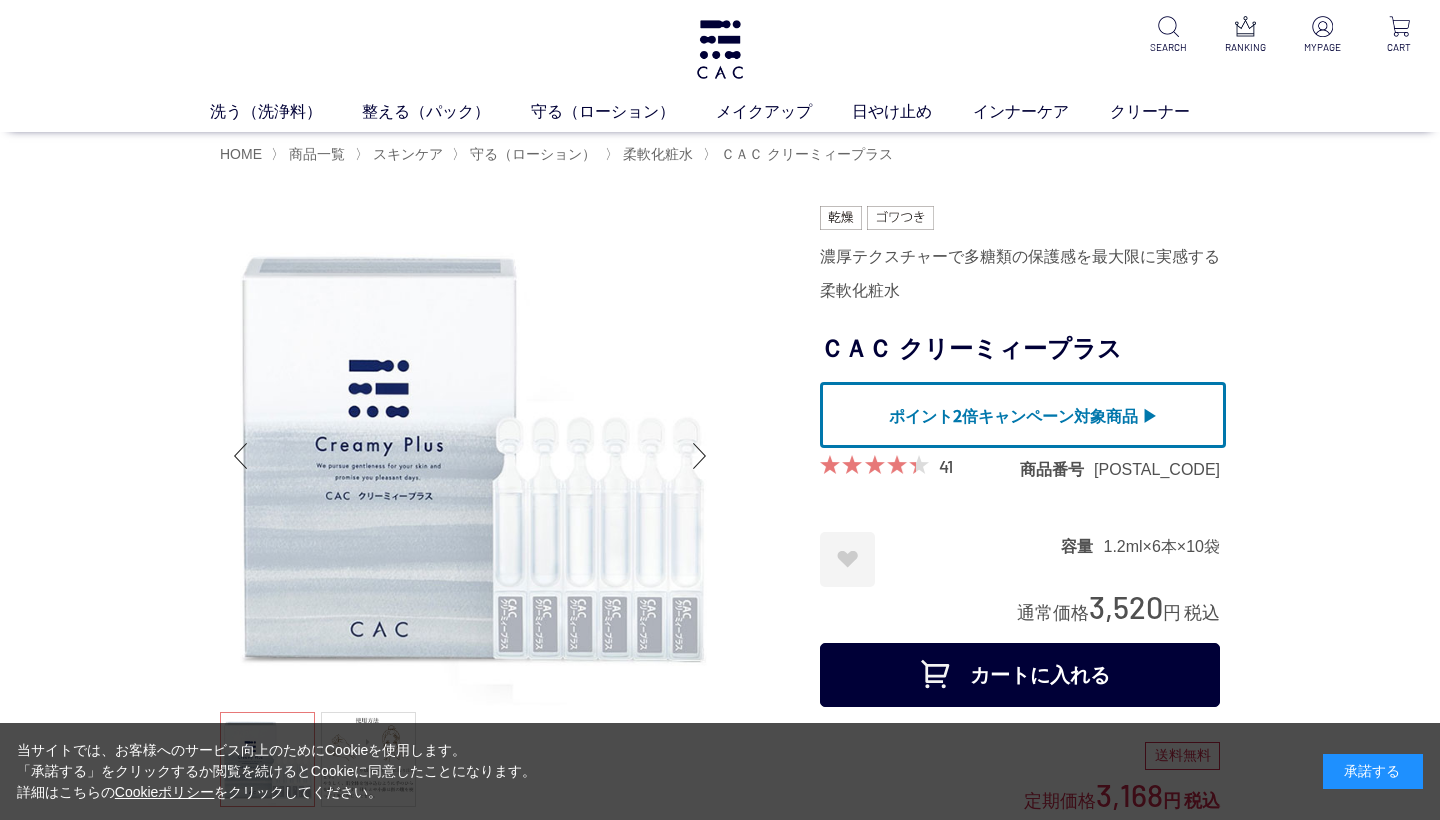 scroll, scrollTop: 0, scrollLeft: 0, axis: both 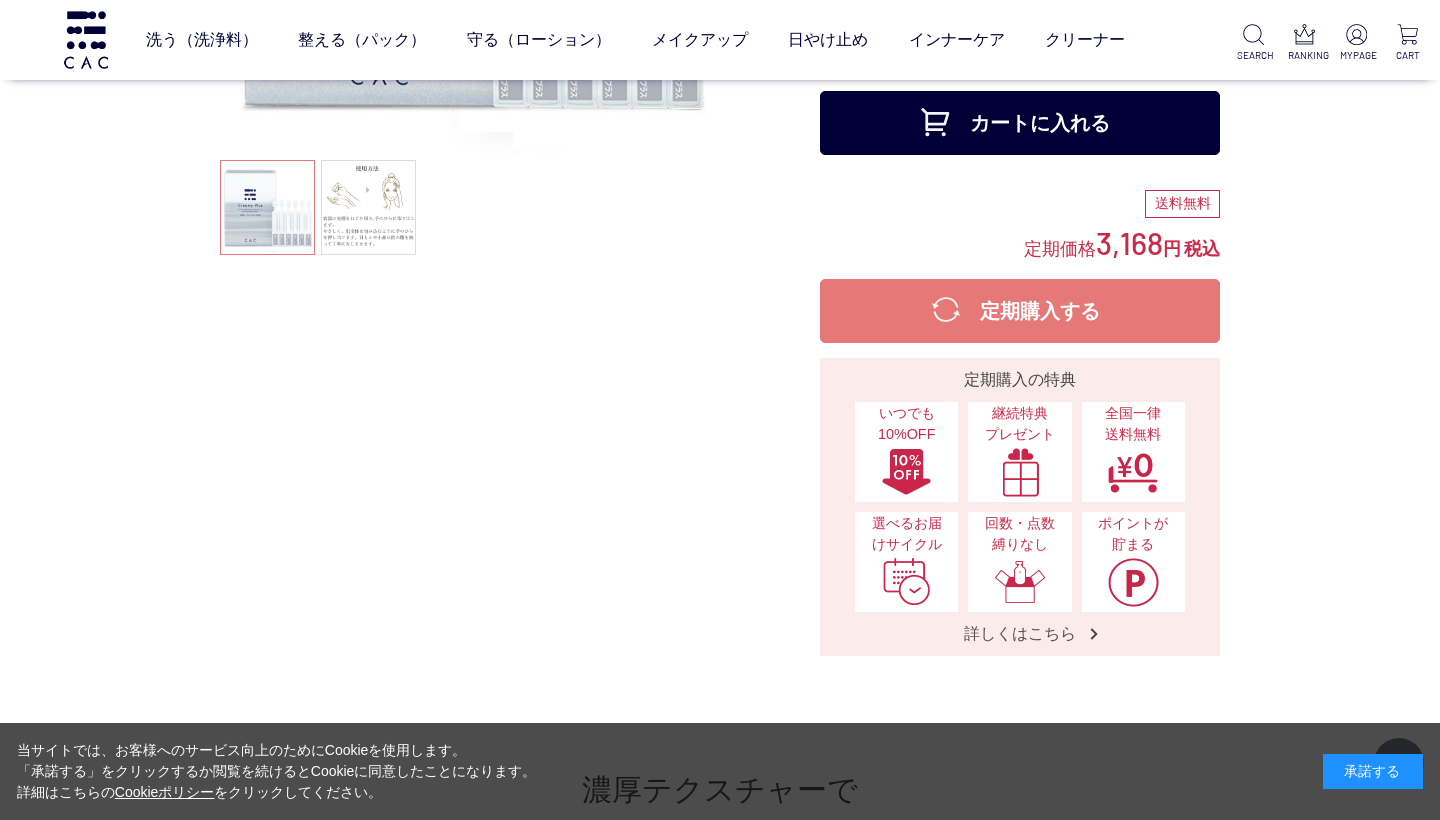 click on "承諾する" at bounding box center (1373, 771) 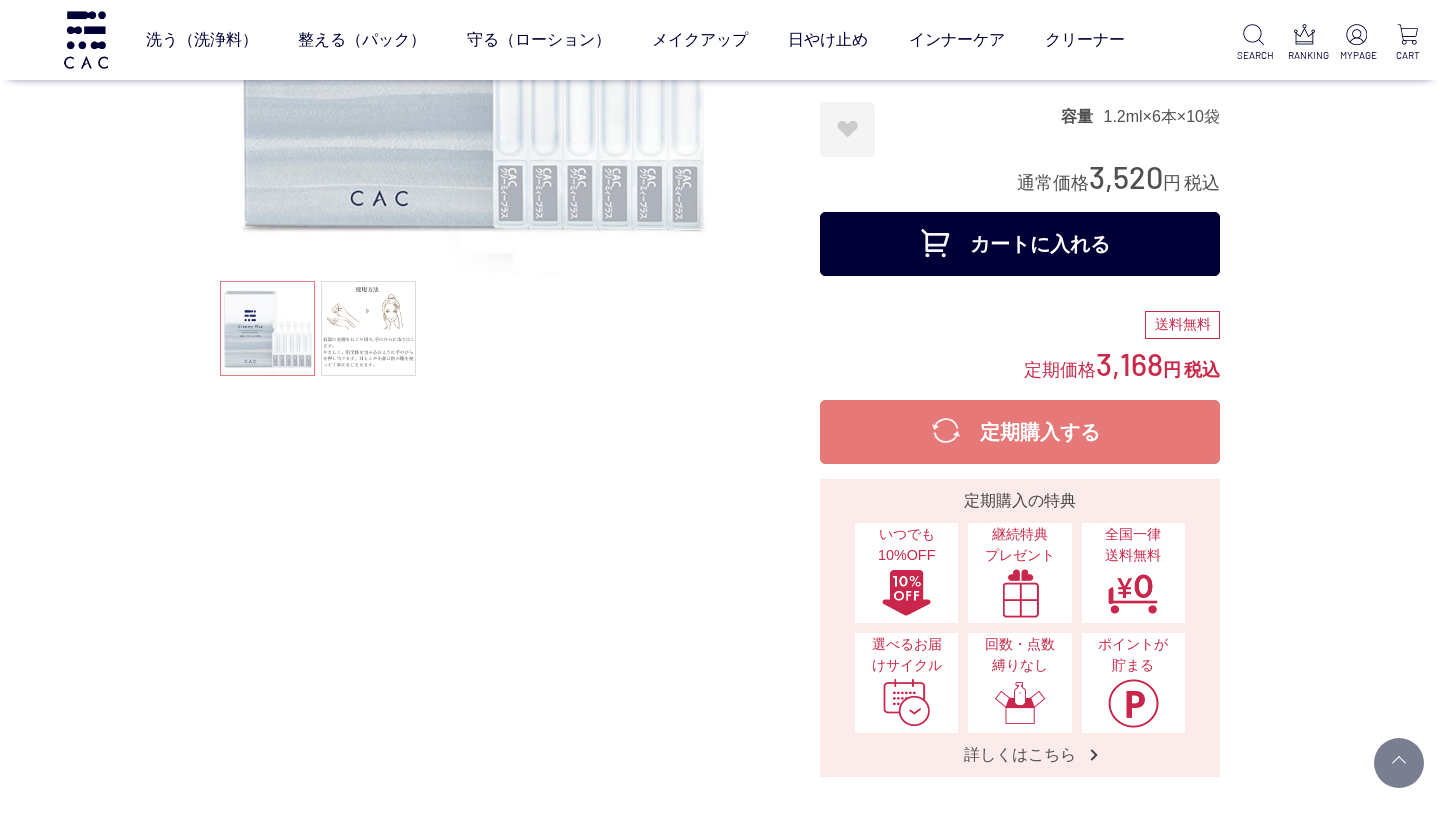 scroll, scrollTop: 303, scrollLeft: 0, axis: vertical 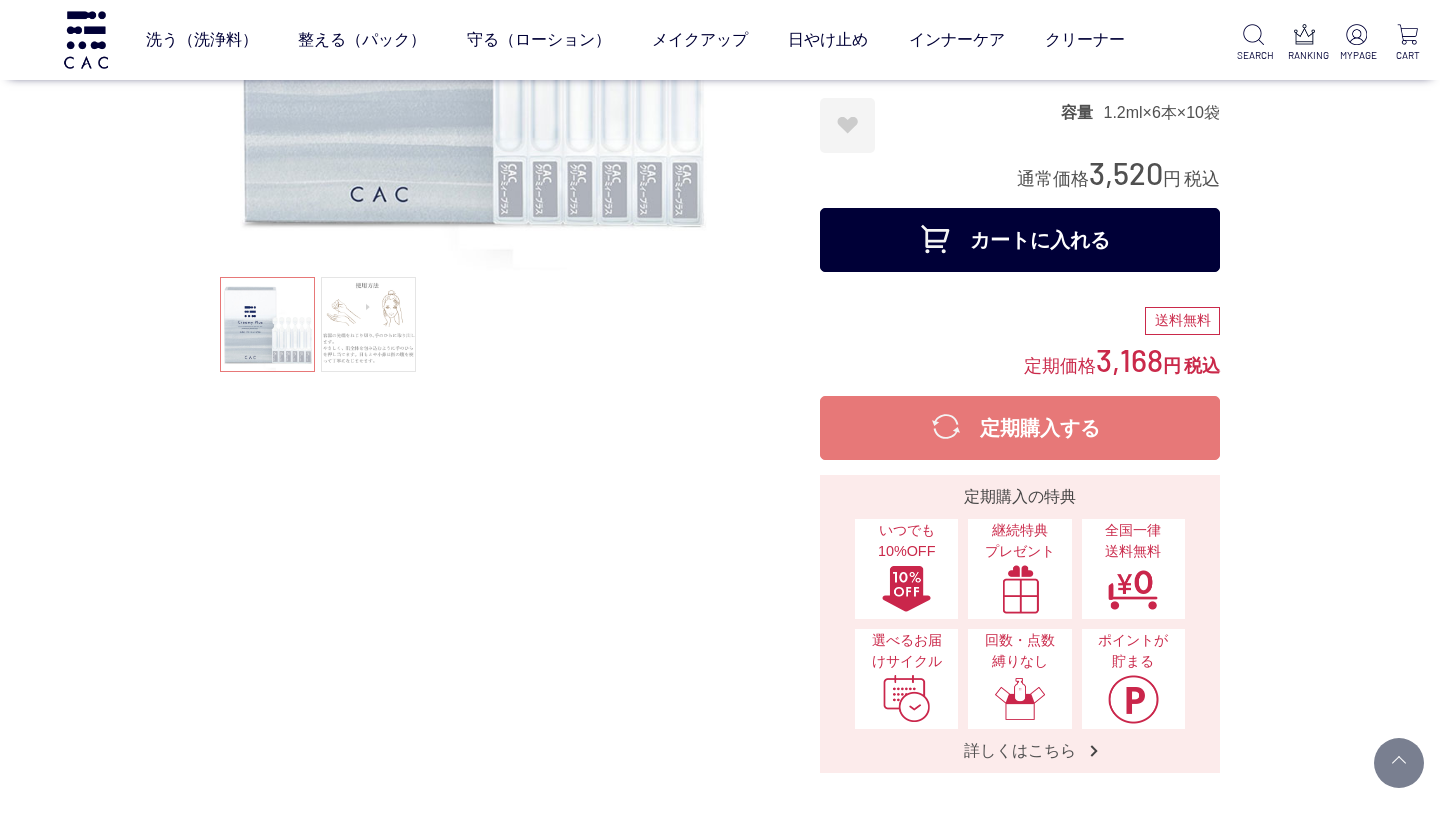 click at bounding box center [368, 324] 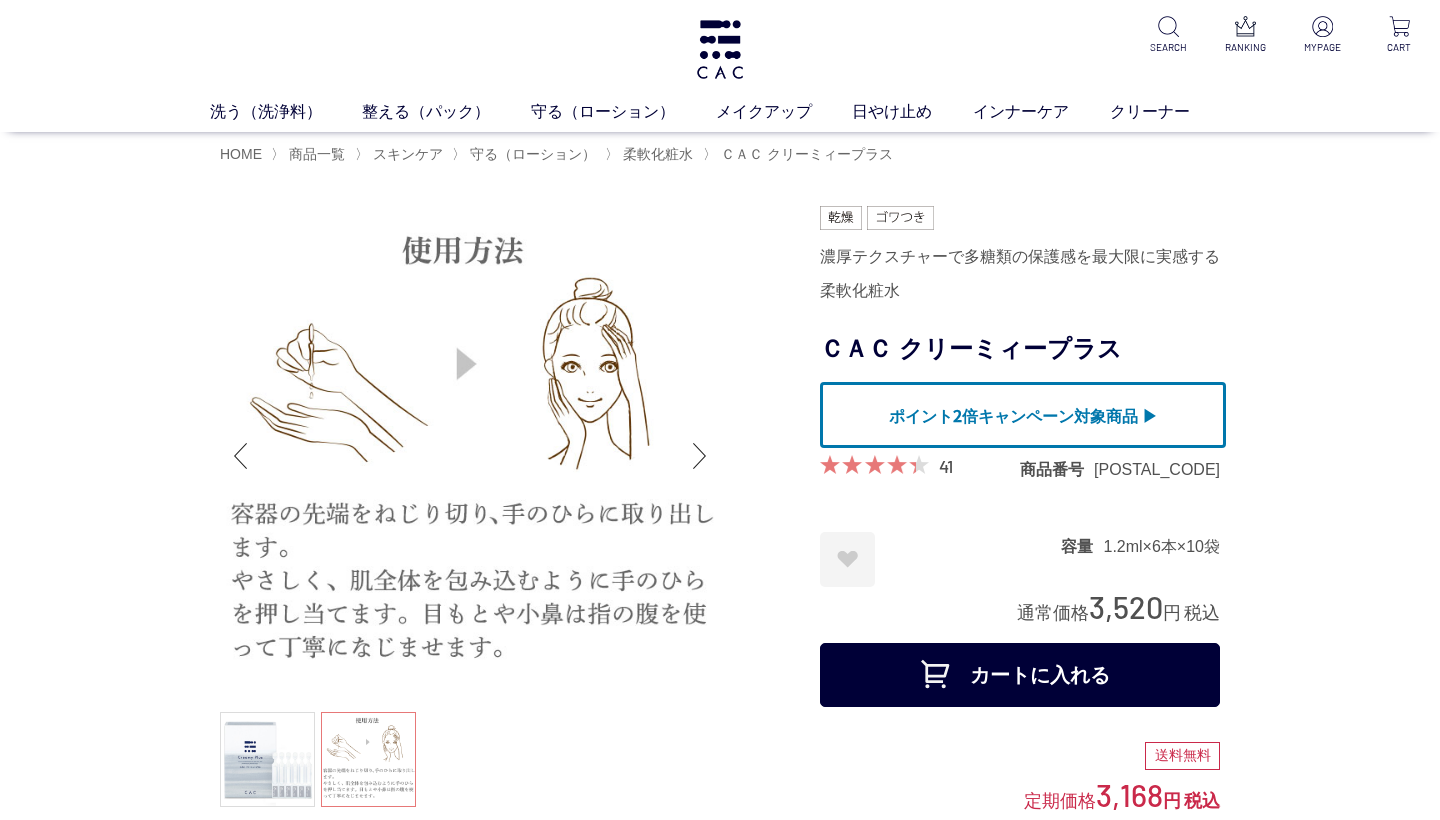 scroll, scrollTop: 0, scrollLeft: 0, axis: both 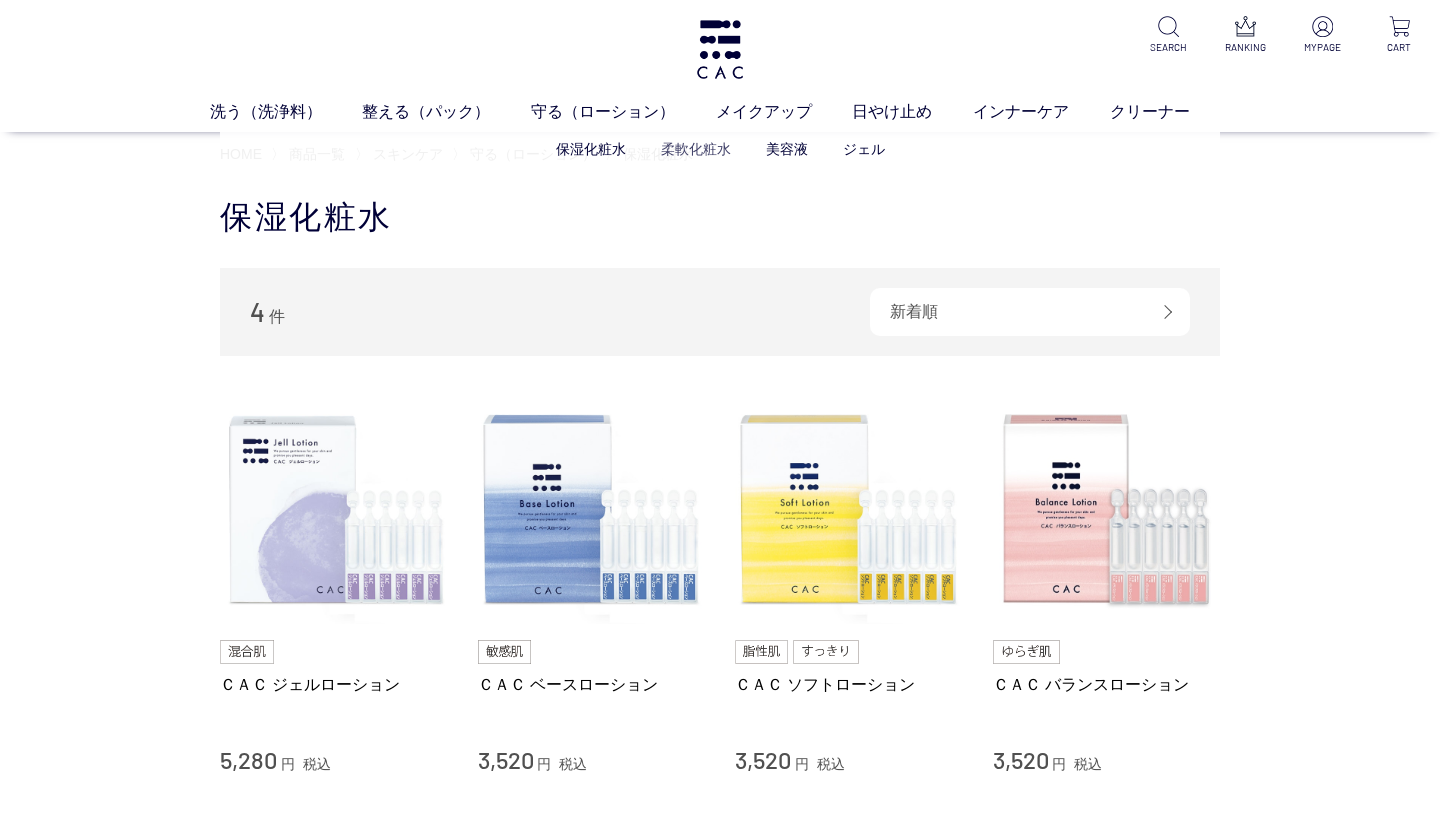 click on "柔軟化粧水" at bounding box center [696, 149] 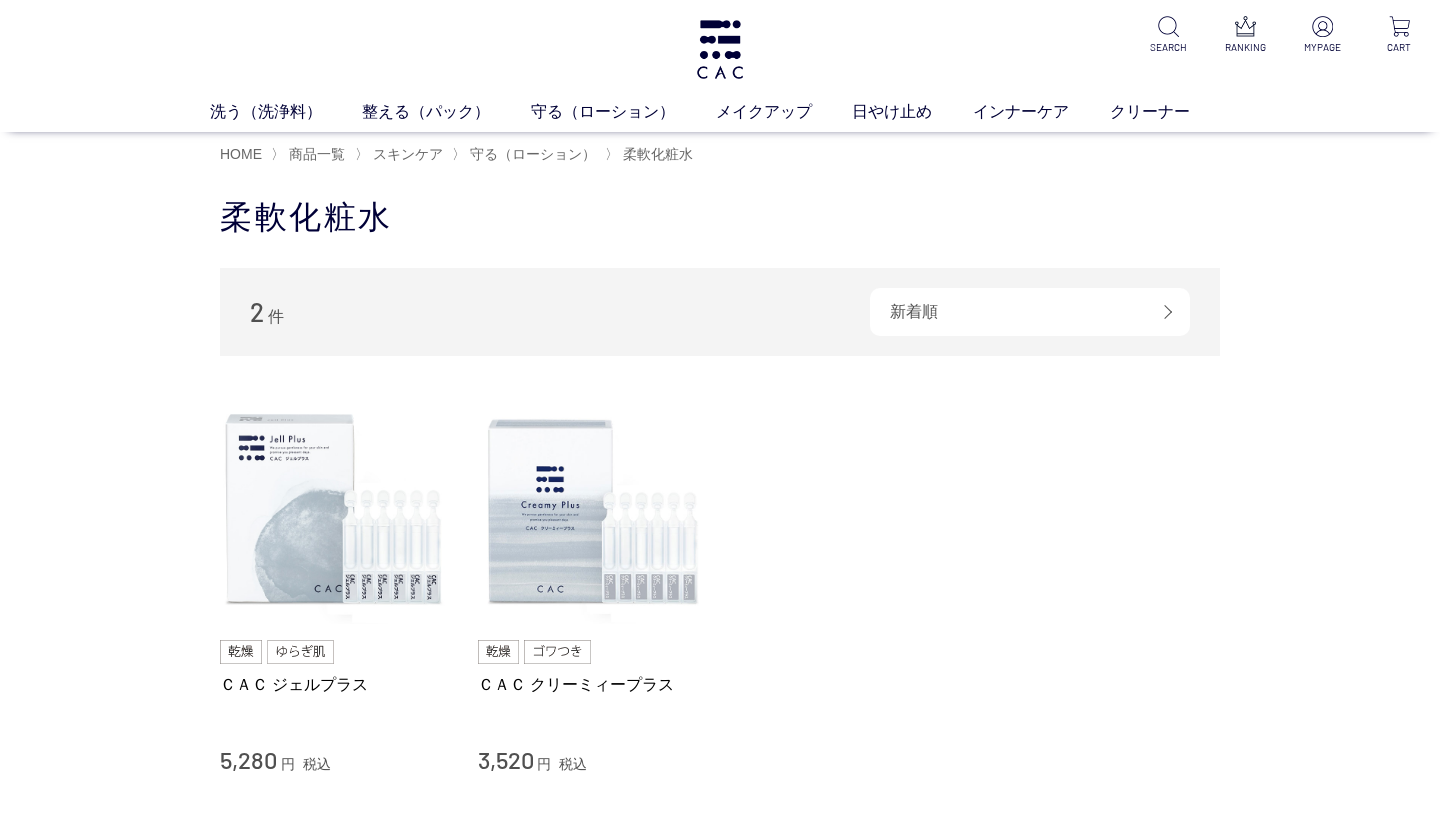 scroll, scrollTop: 0, scrollLeft: 0, axis: both 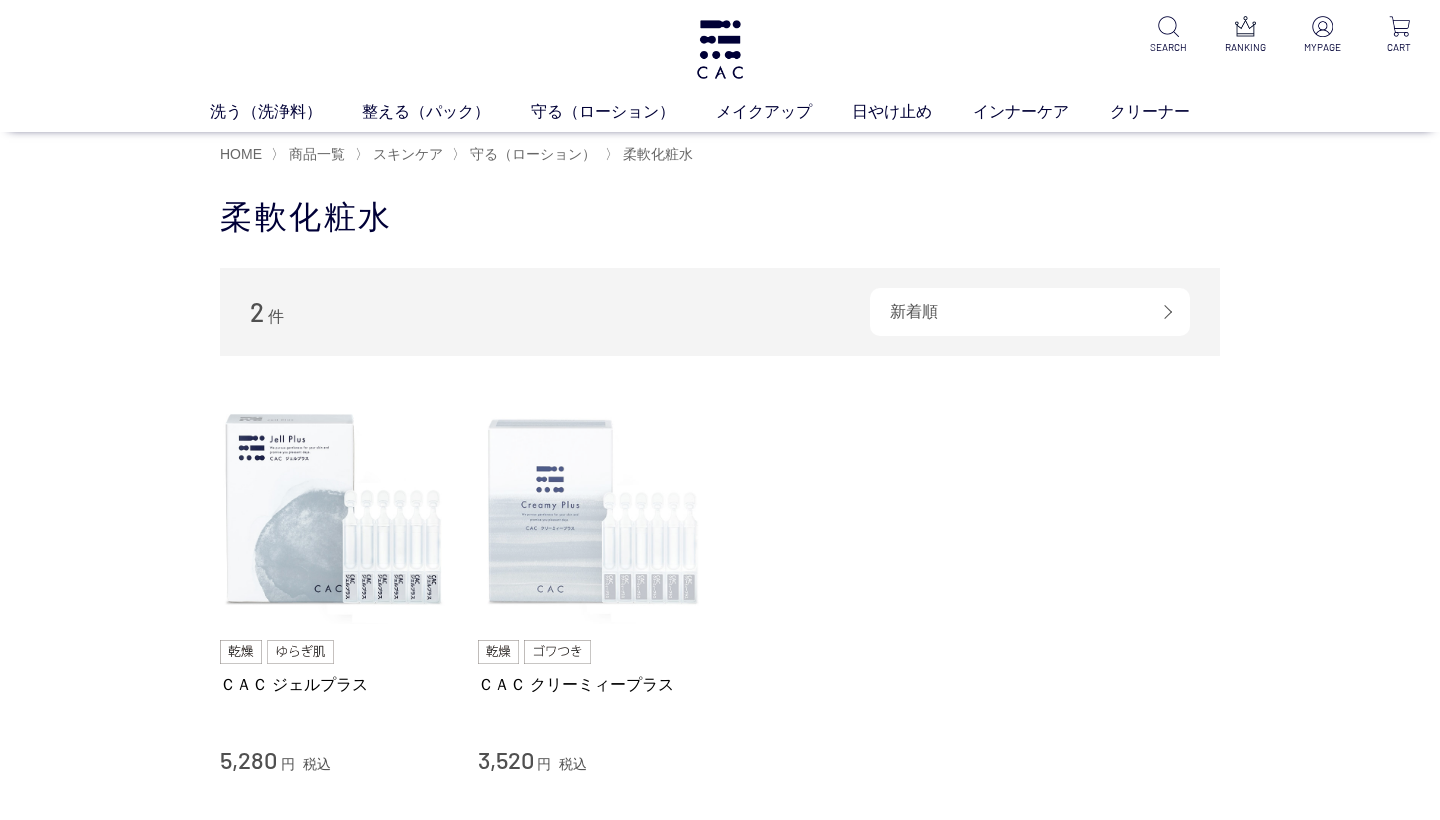 click at bounding box center [592, 510] 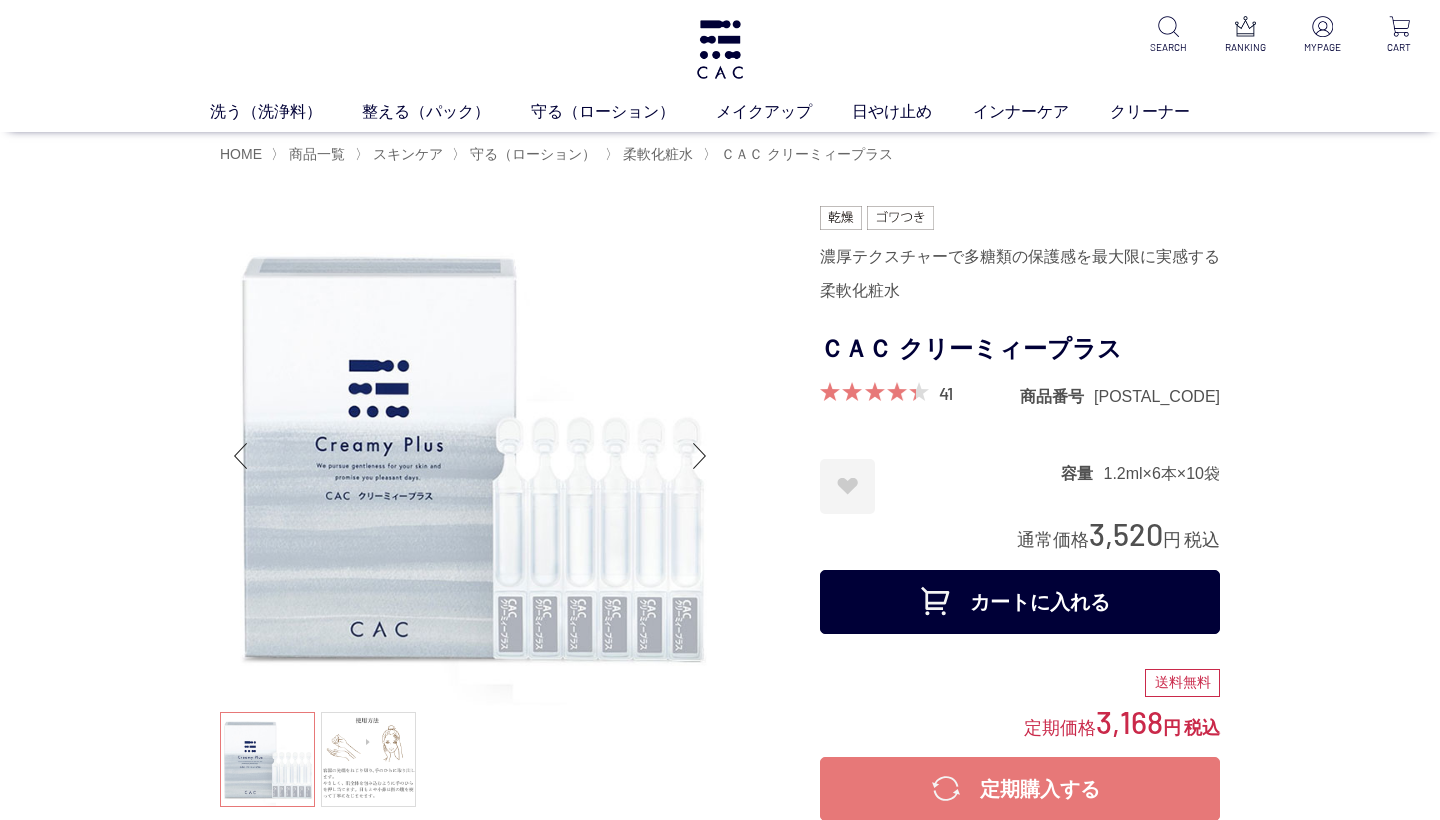 scroll, scrollTop: 0, scrollLeft: 0, axis: both 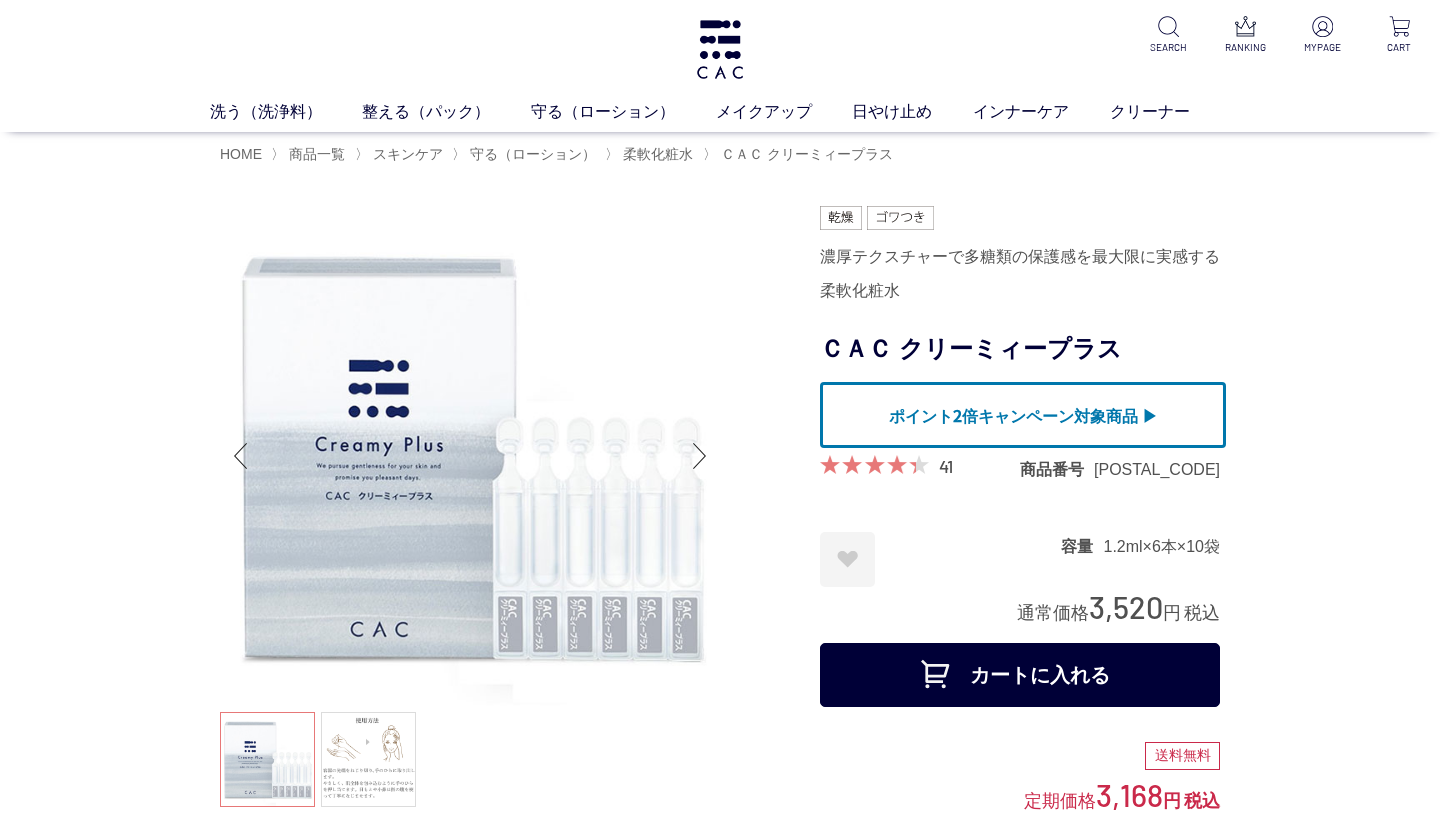 click on "カートに入れる" at bounding box center (1020, 675) 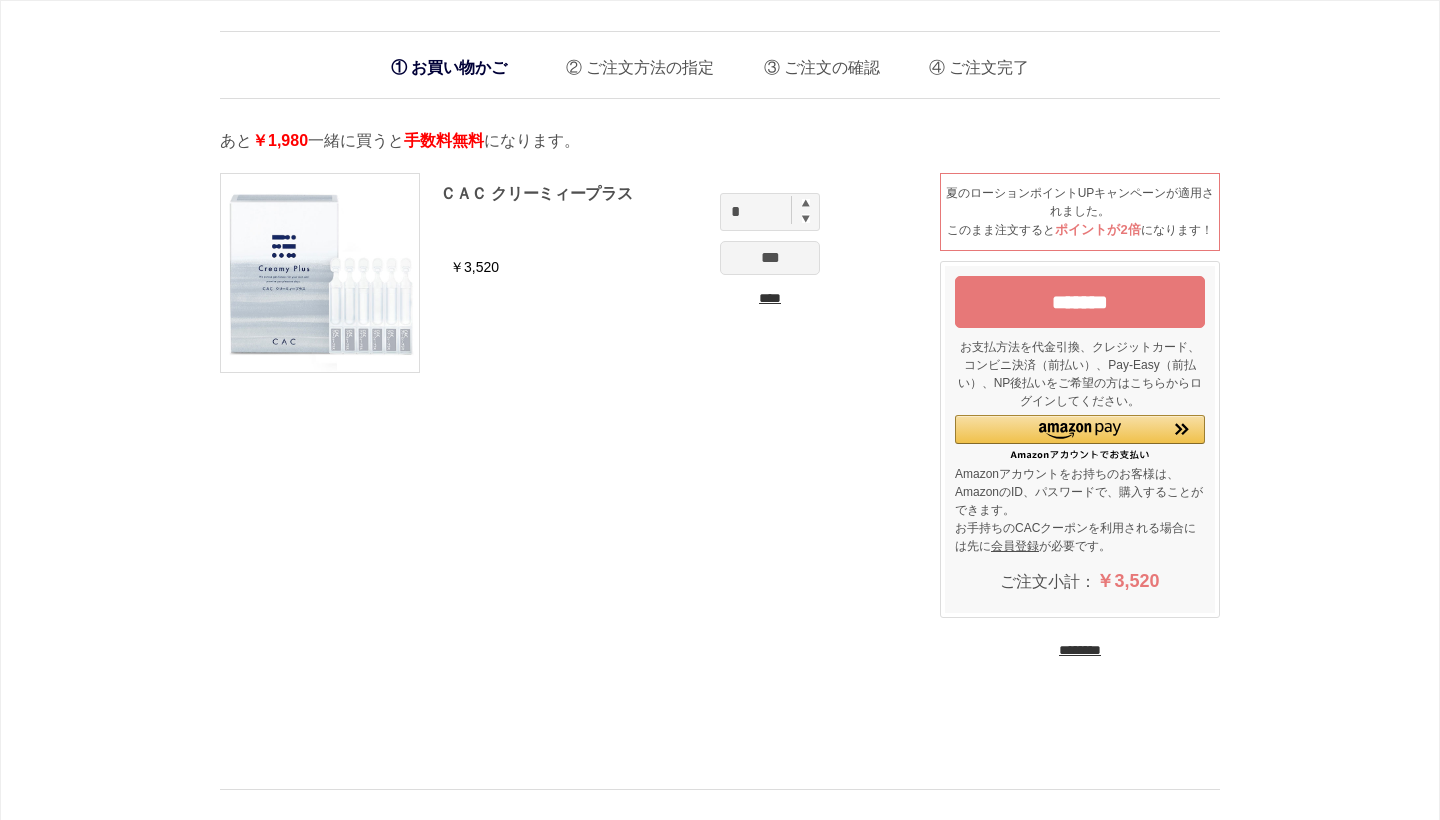 scroll, scrollTop: 0, scrollLeft: 0, axis: both 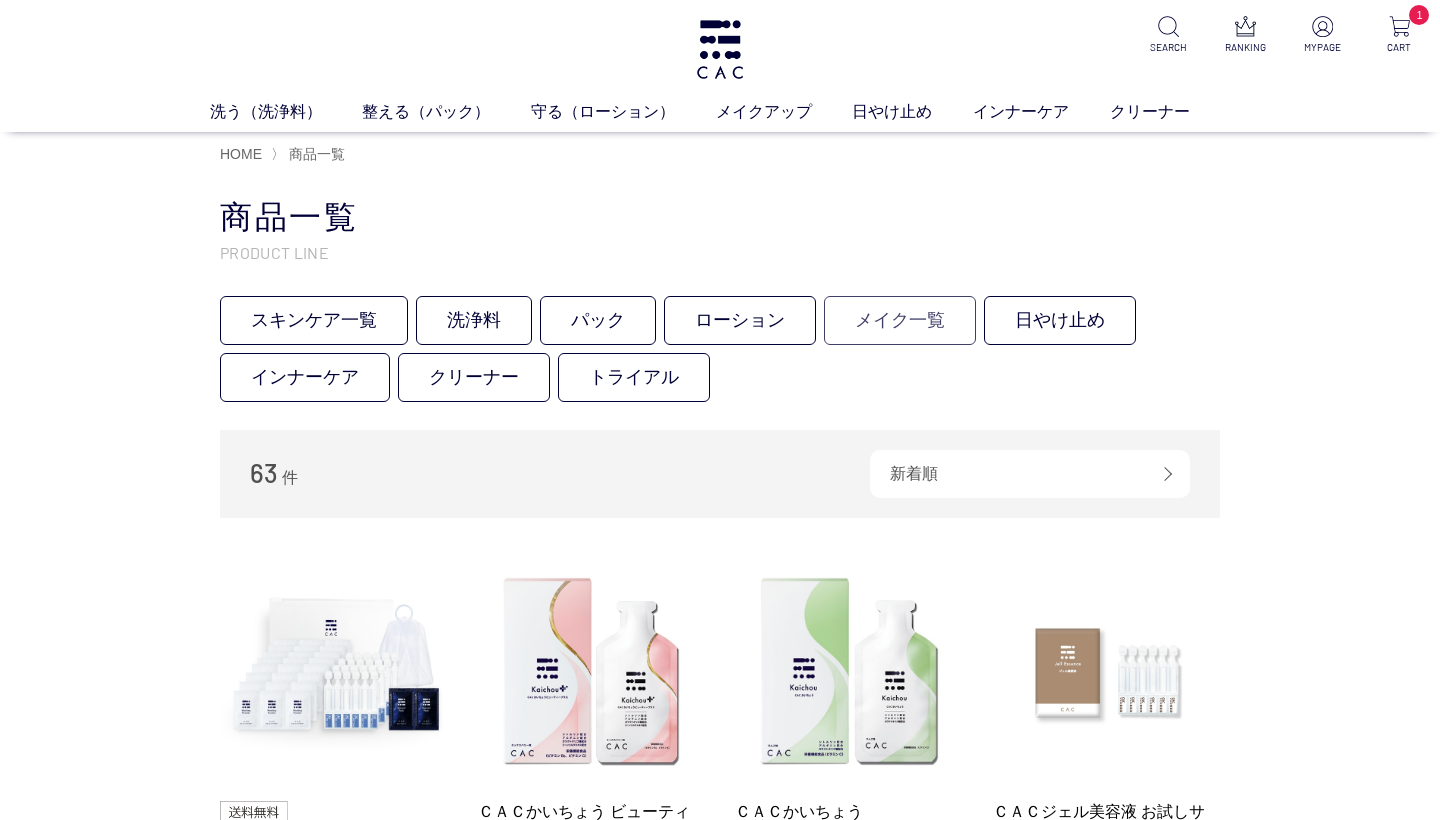 click on "メイク一覧" at bounding box center [900, 320] 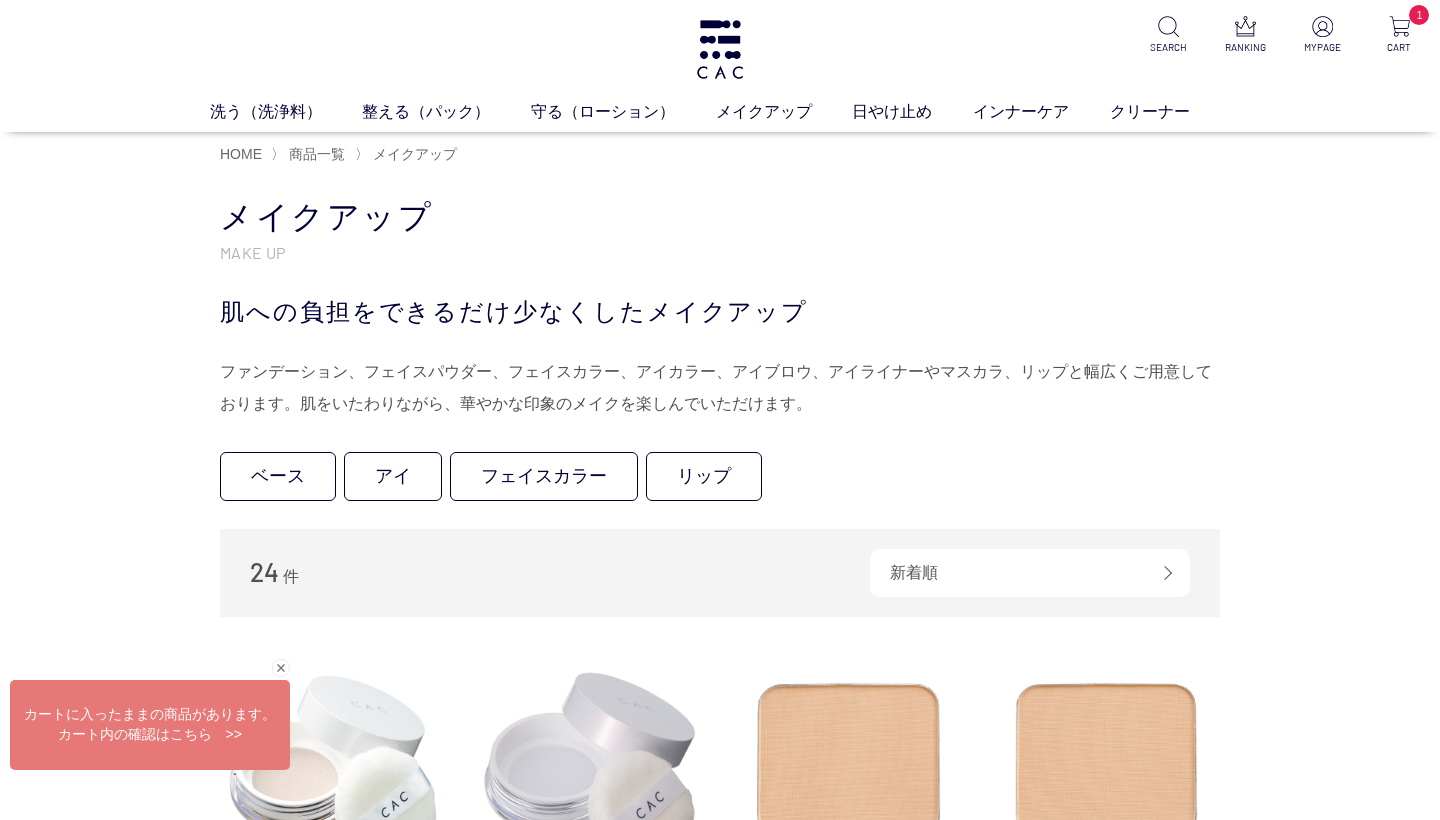 scroll, scrollTop: 0, scrollLeft: 0, axis: both 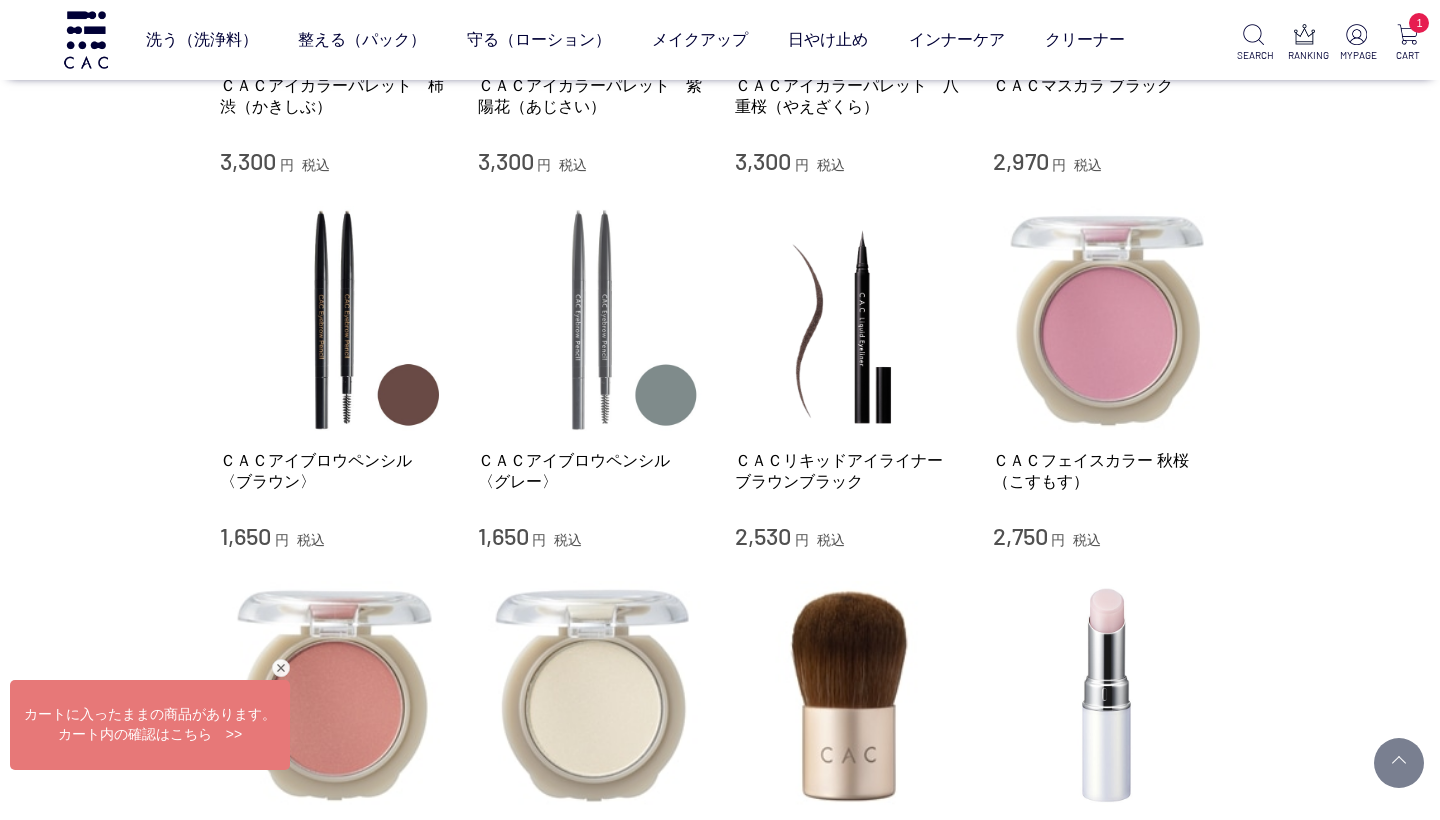 click at bounding box center [592, 320] 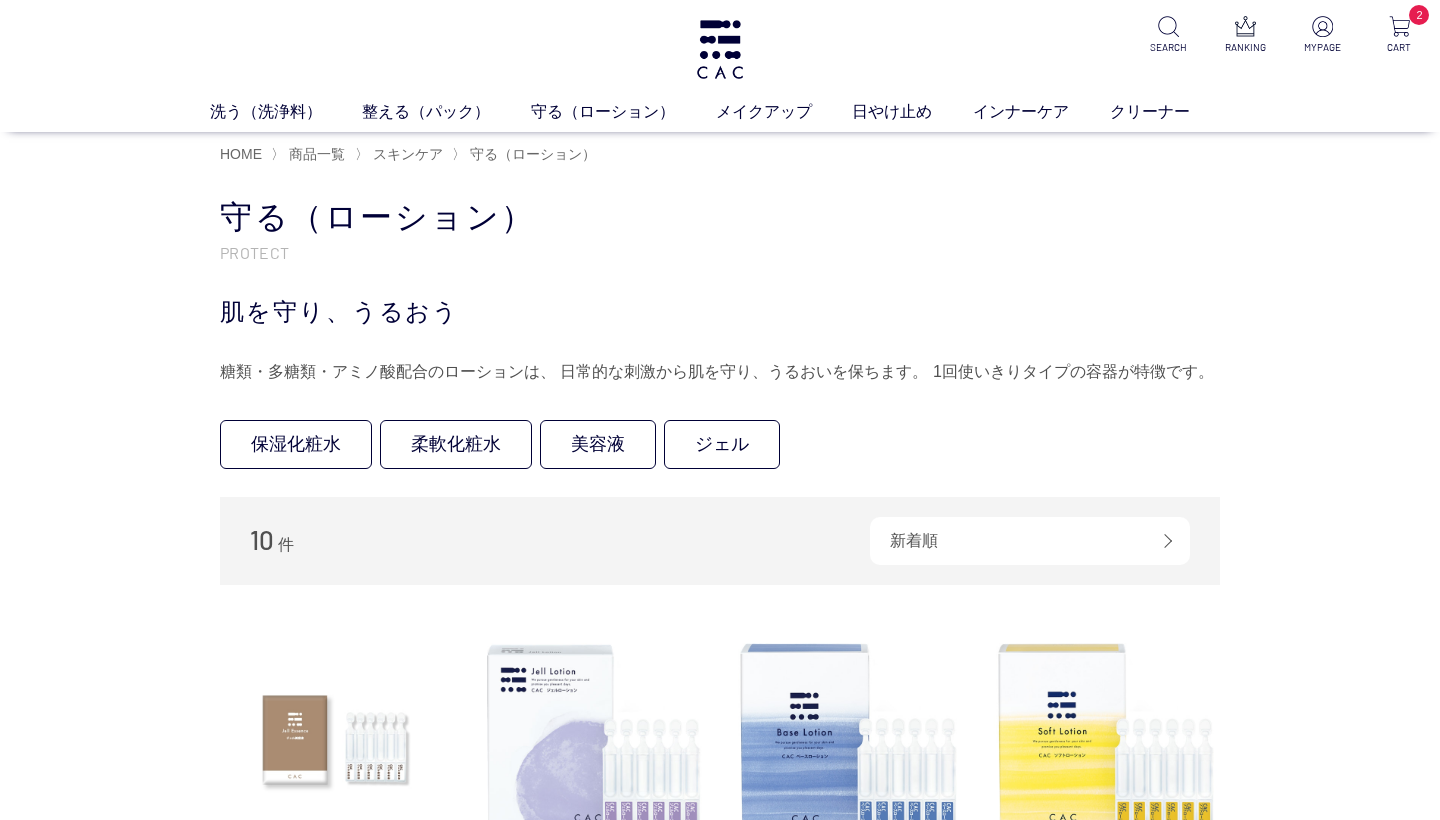 scroll, scrollTop: 0, scrollLeft: 0, axis: both 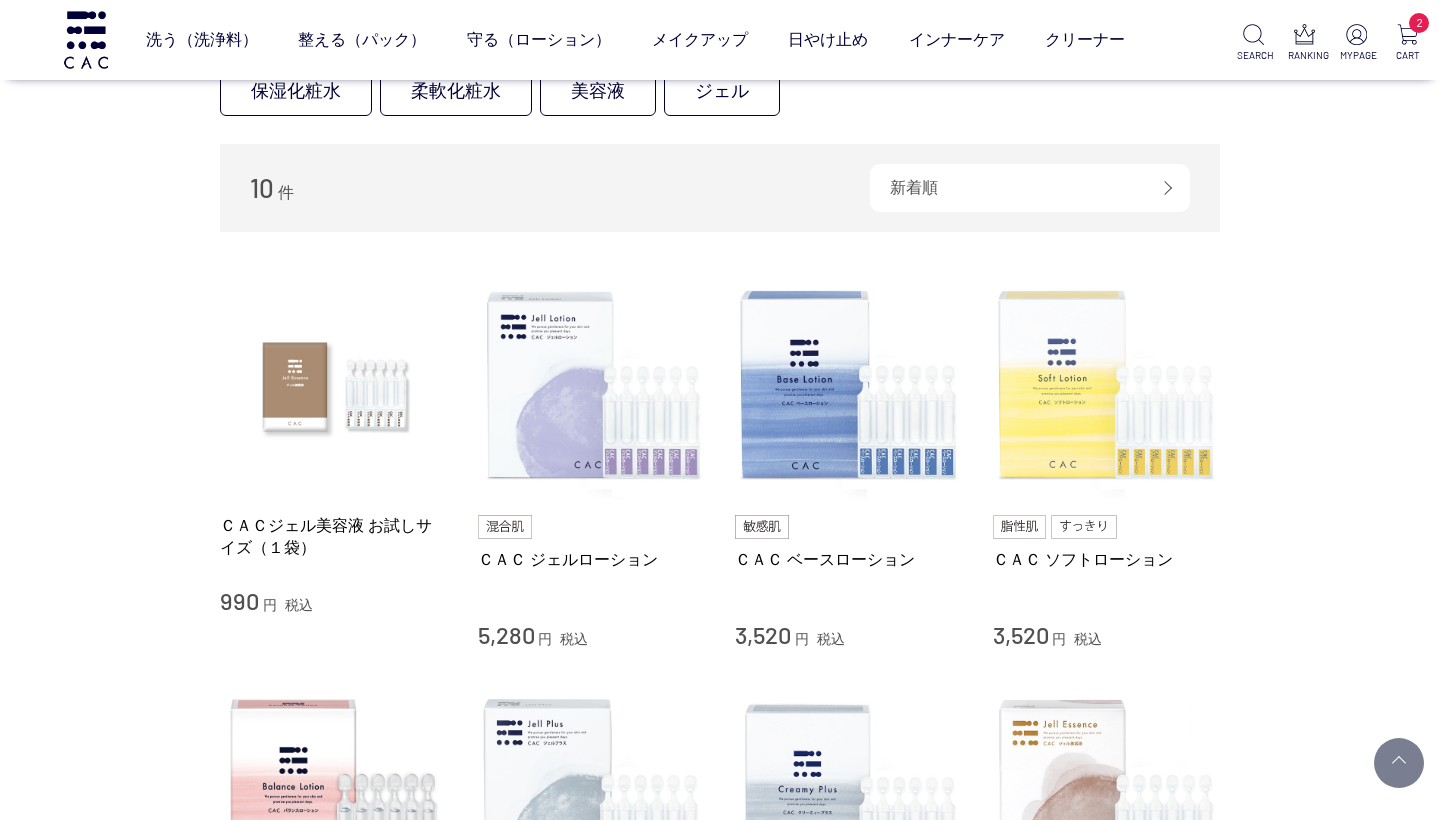 click at bounding box center (1107, 386) 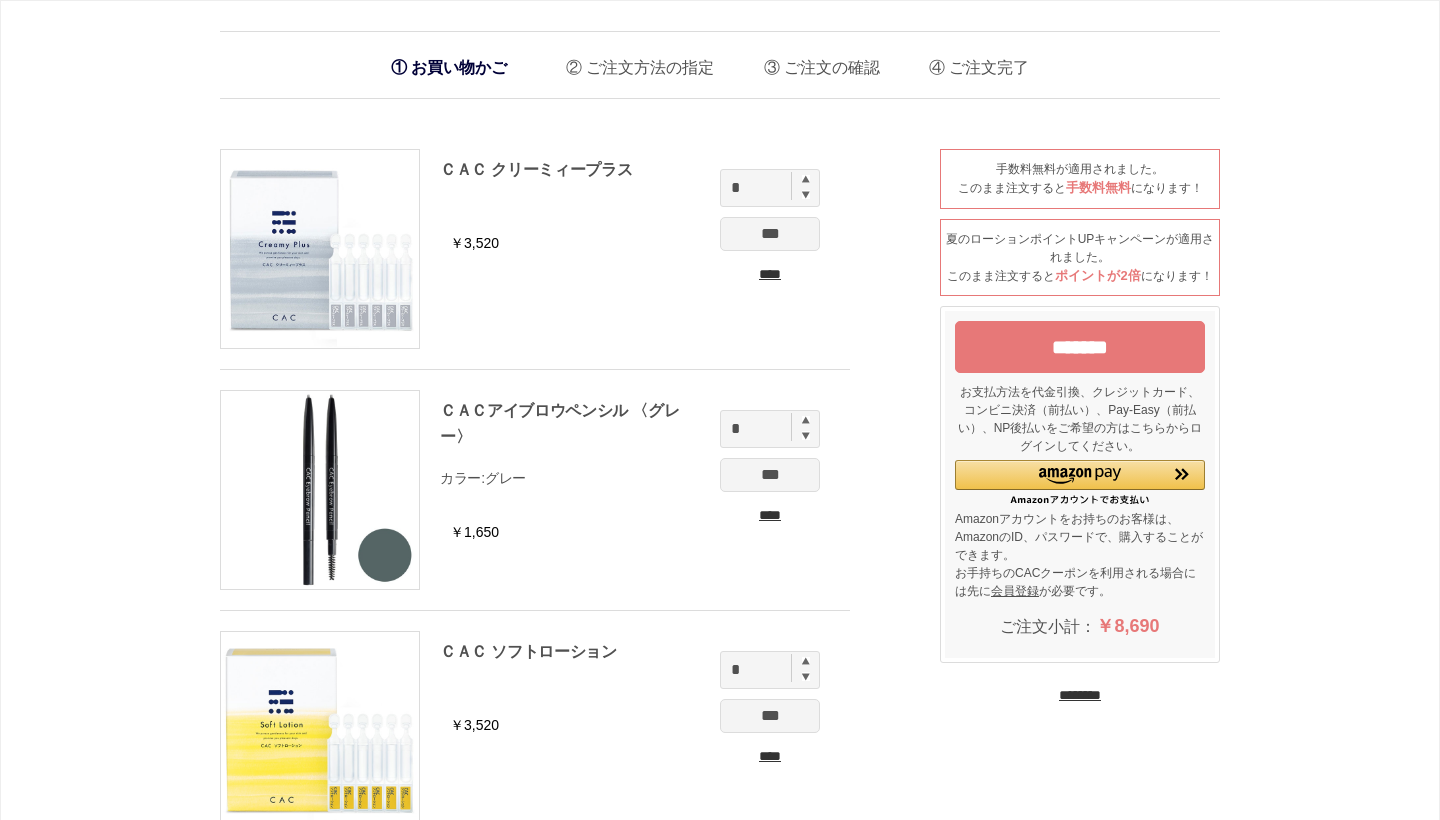 scroll, scrollTop: 0, scrollLeft: 0, axis: both 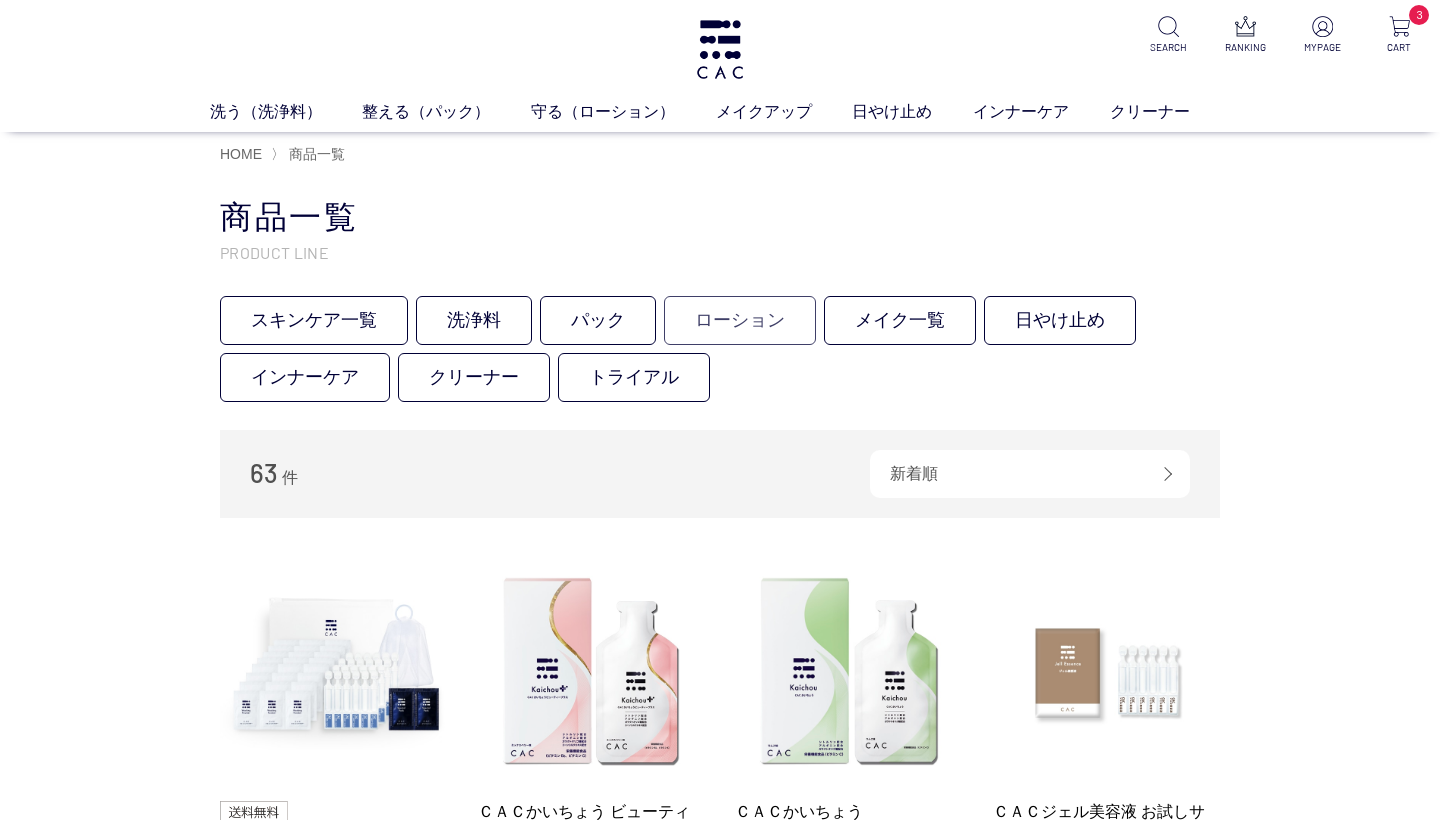click on "ローション" at bounding box center (740, 320) 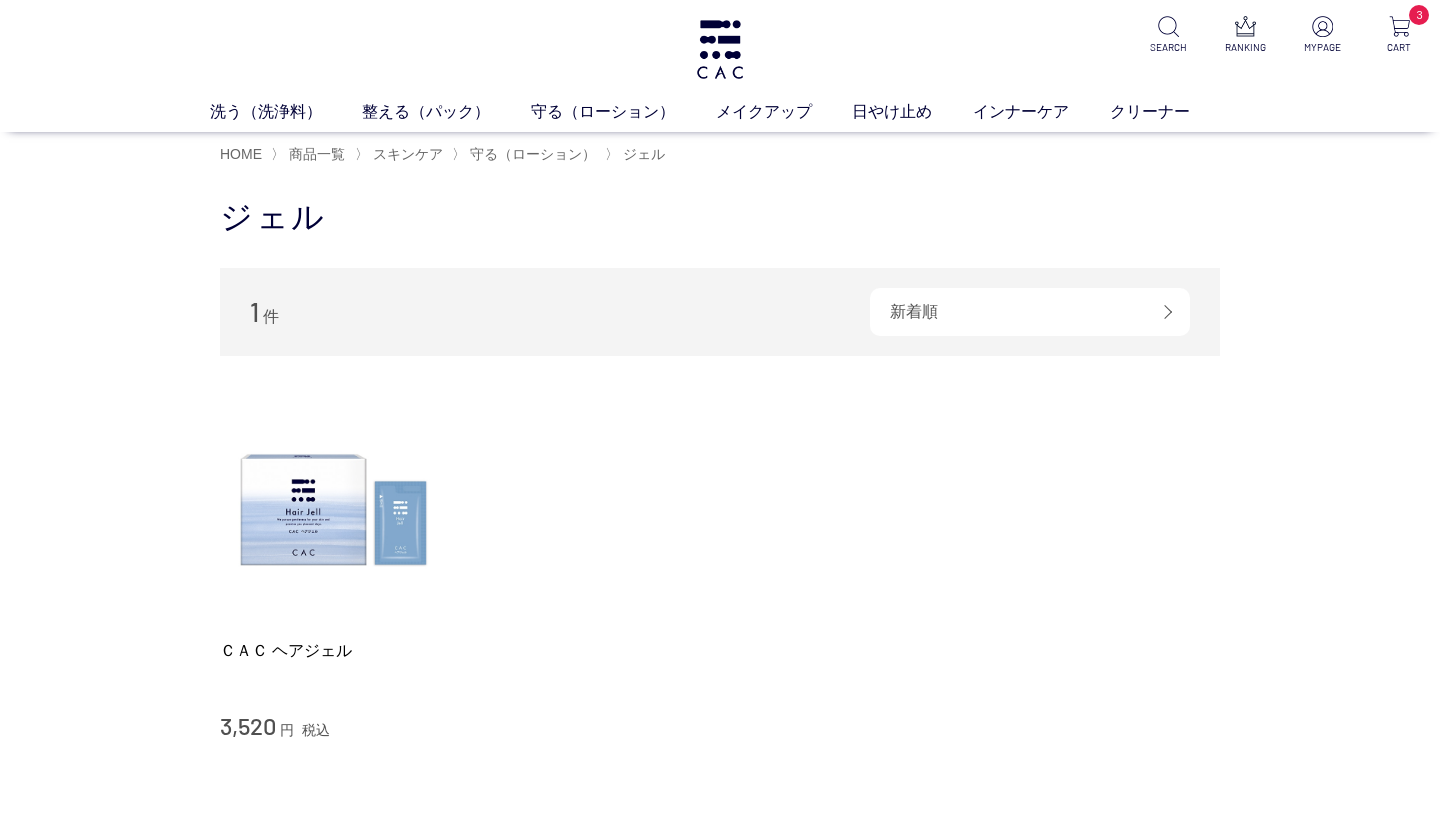 scroll, scrollTop: 0, scrollLeft: 0, axis: both 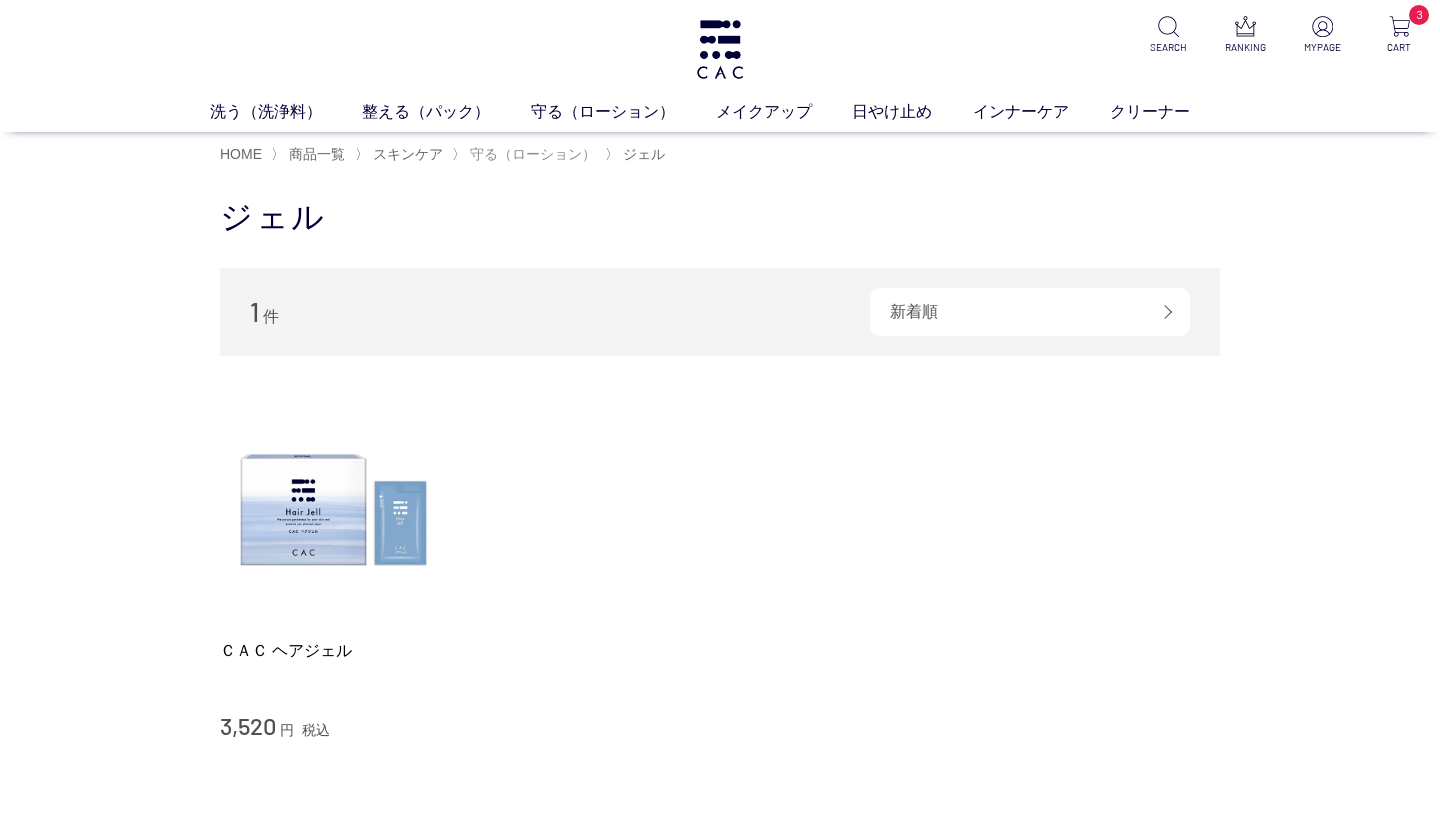 click on "守る（ローション）" at bounding box center [533, 154] 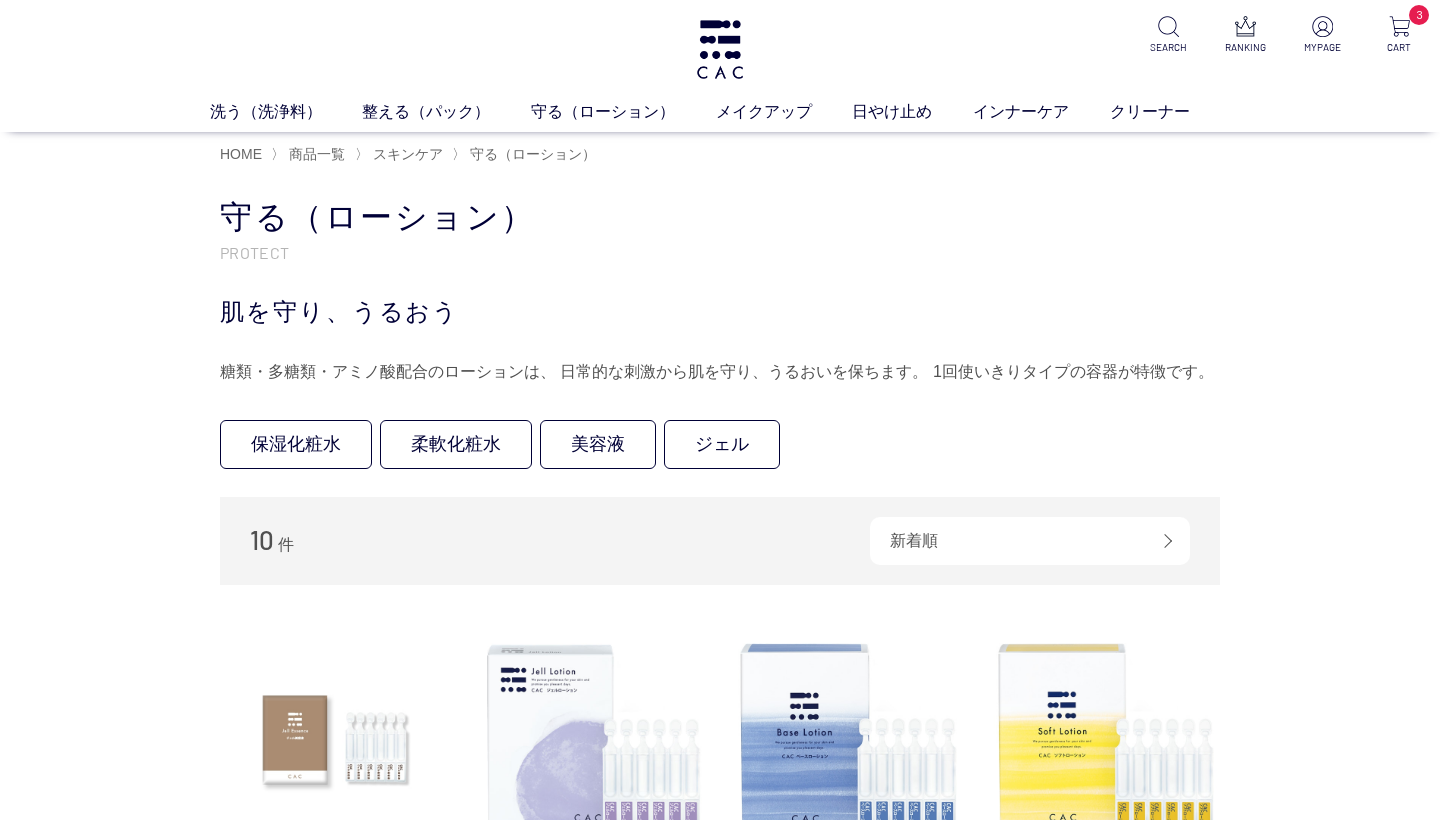 scroll, scrollTop: 0, scrollLeft: 0, axis: both 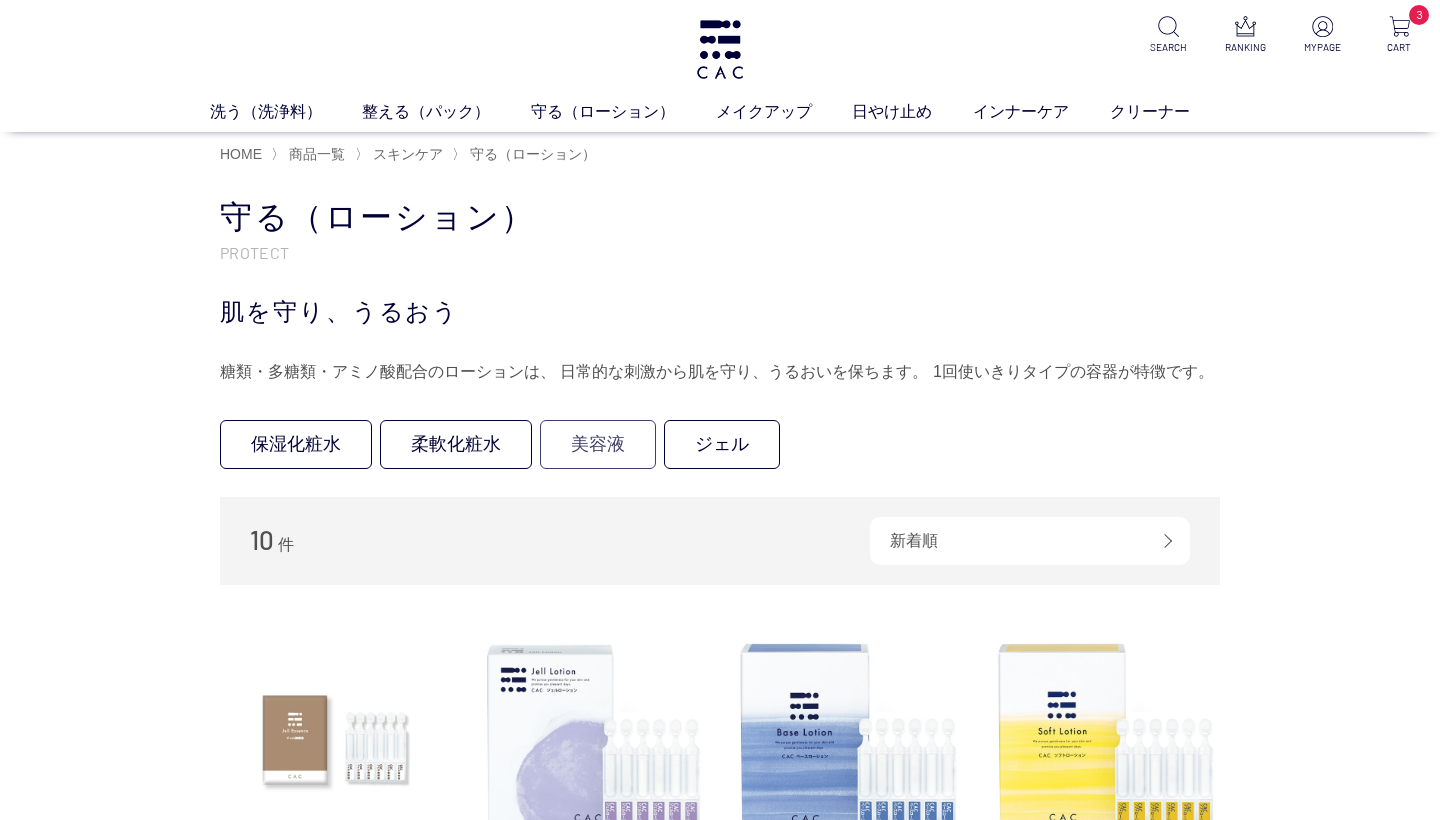 click on "美容液" at bounding box center (598, 444) 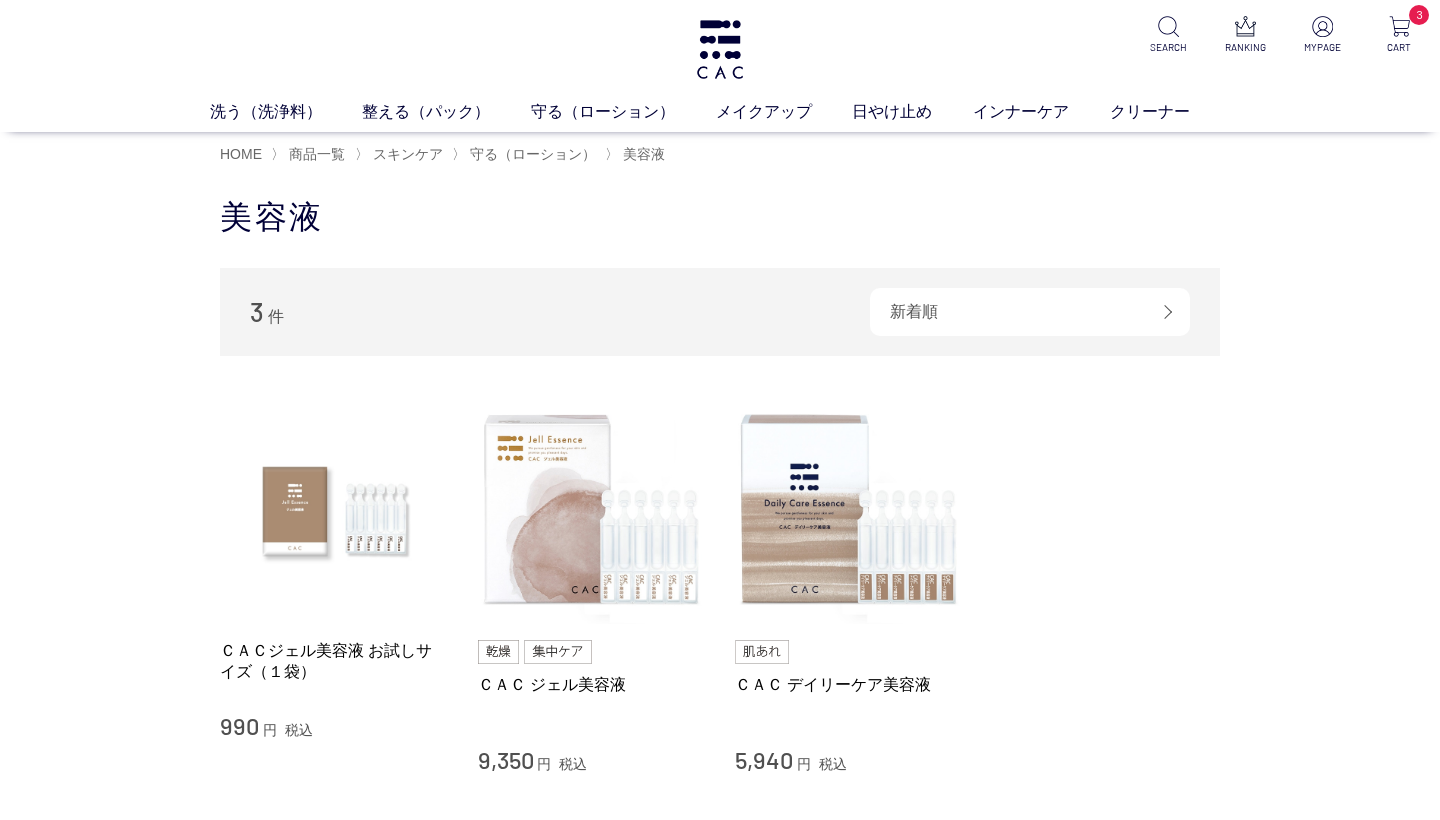 scroll, scrollTop: 0, scrollLeft: 0, axis: both 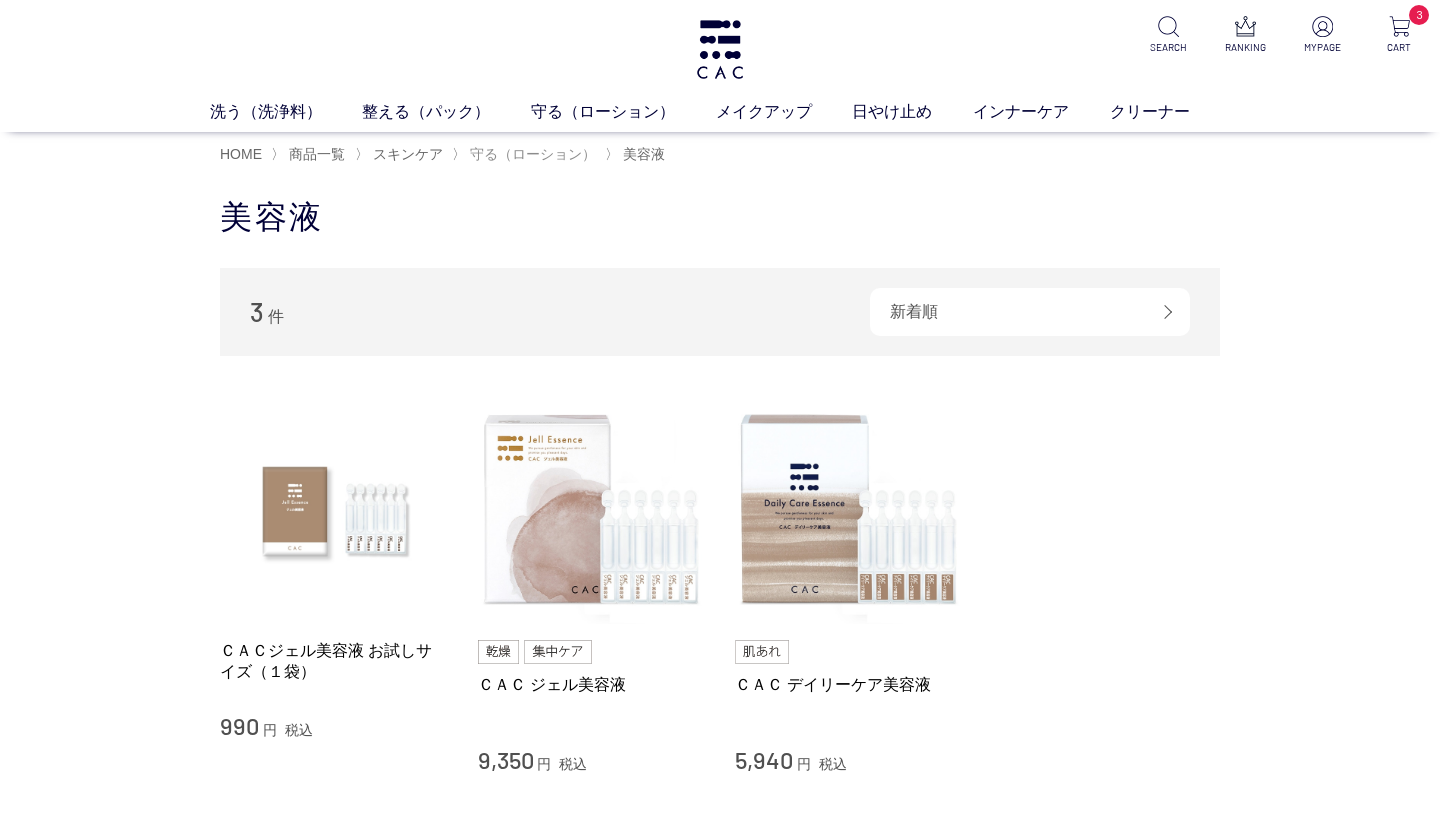 click on "守る（ローション）" at bounding box center (533, 154) 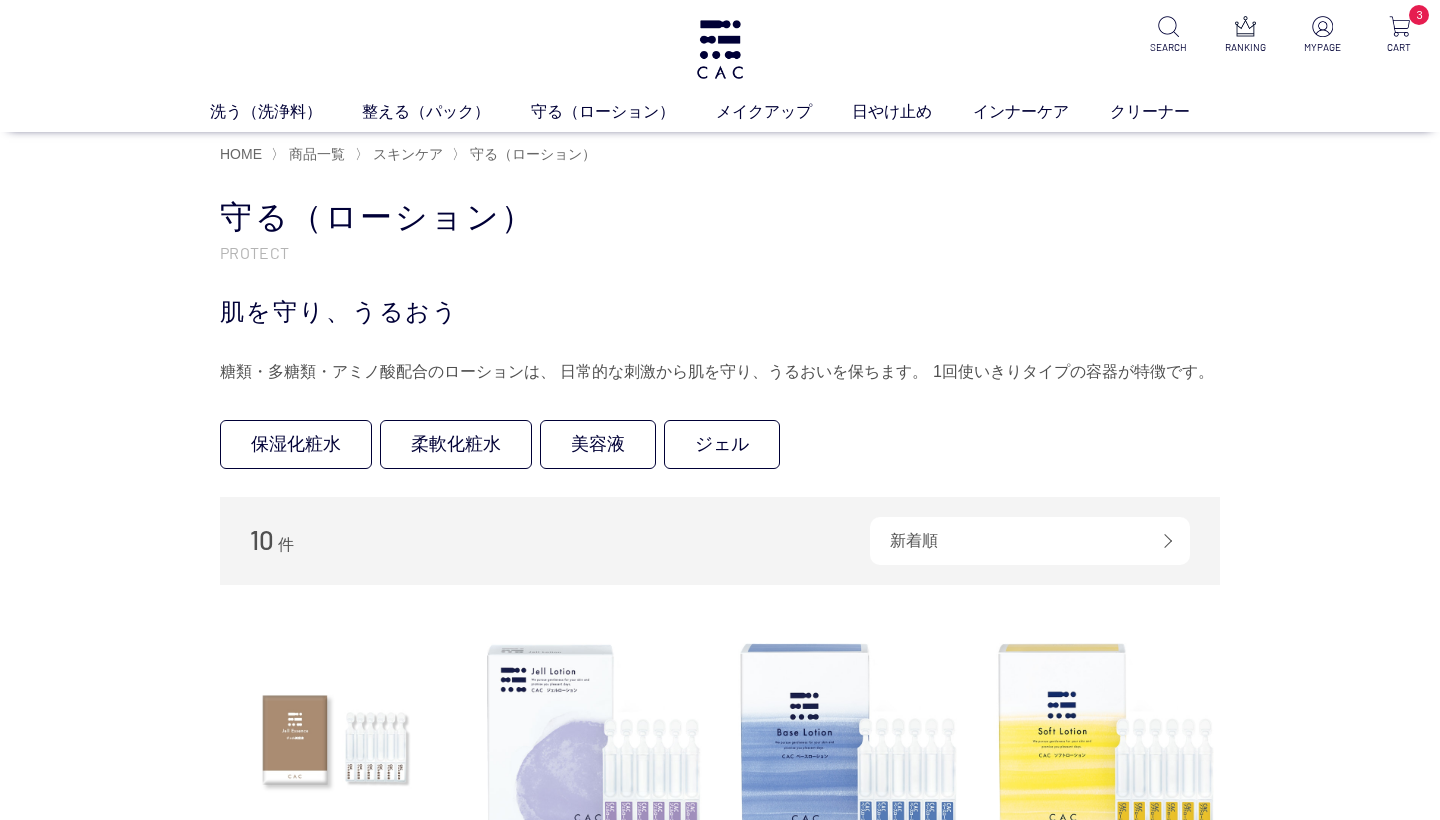scroll, scrollTop: 0, scrollLeft: 0, axis: both 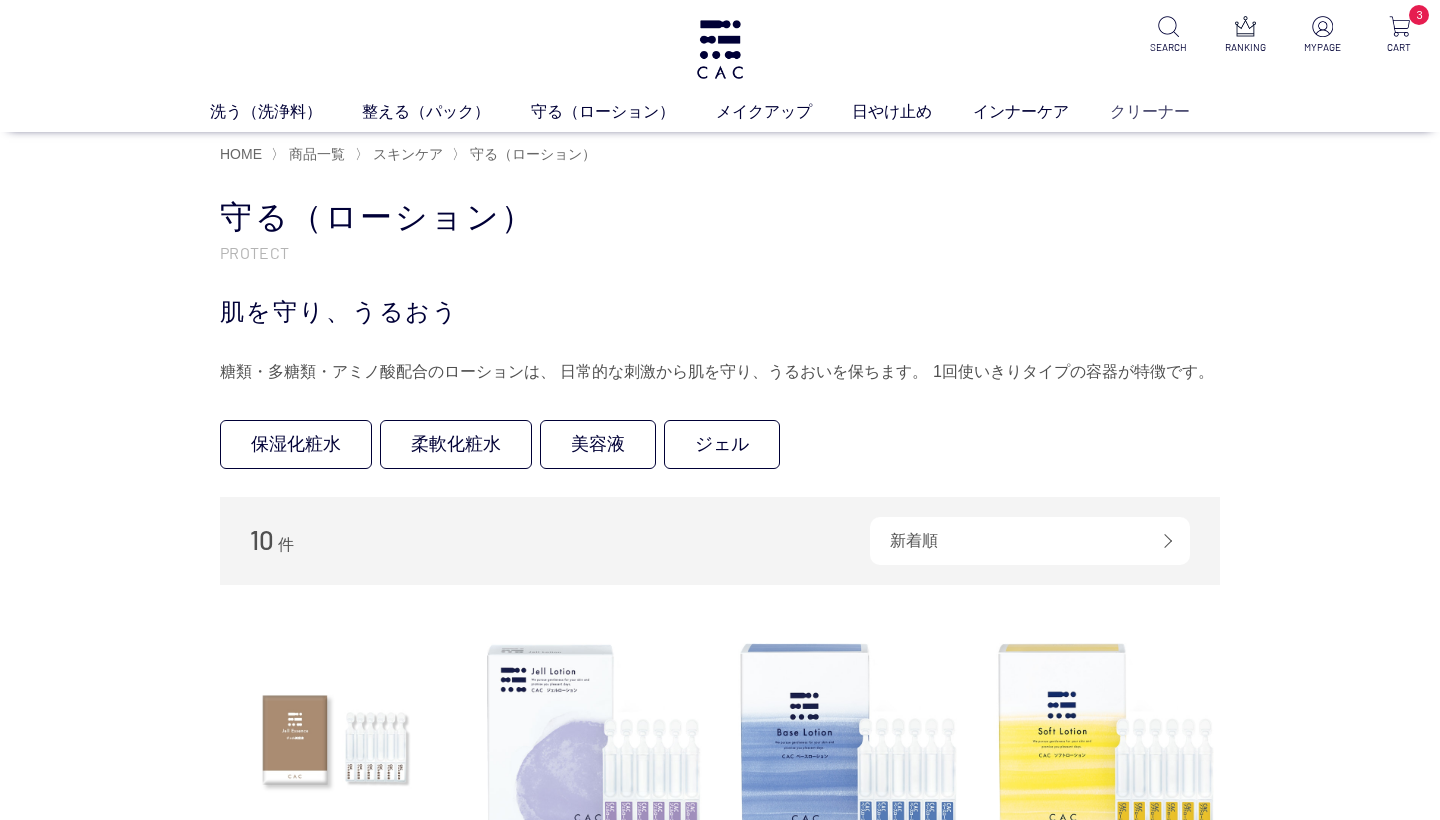 click on "クリーナー" at bounding box center (1170, 111) 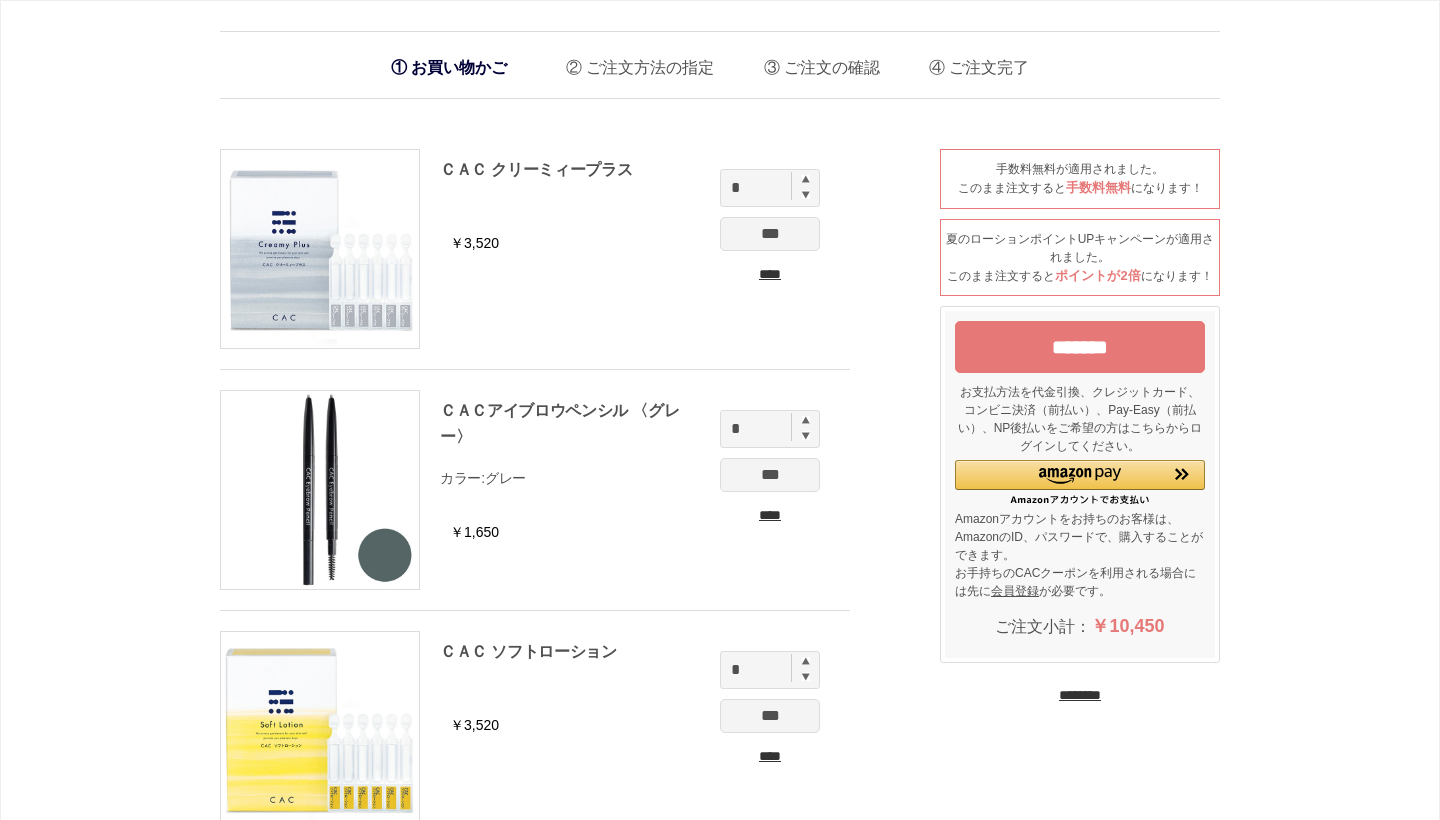 scroll, scrollTop: 0, scrollLeft: 0, axis: both 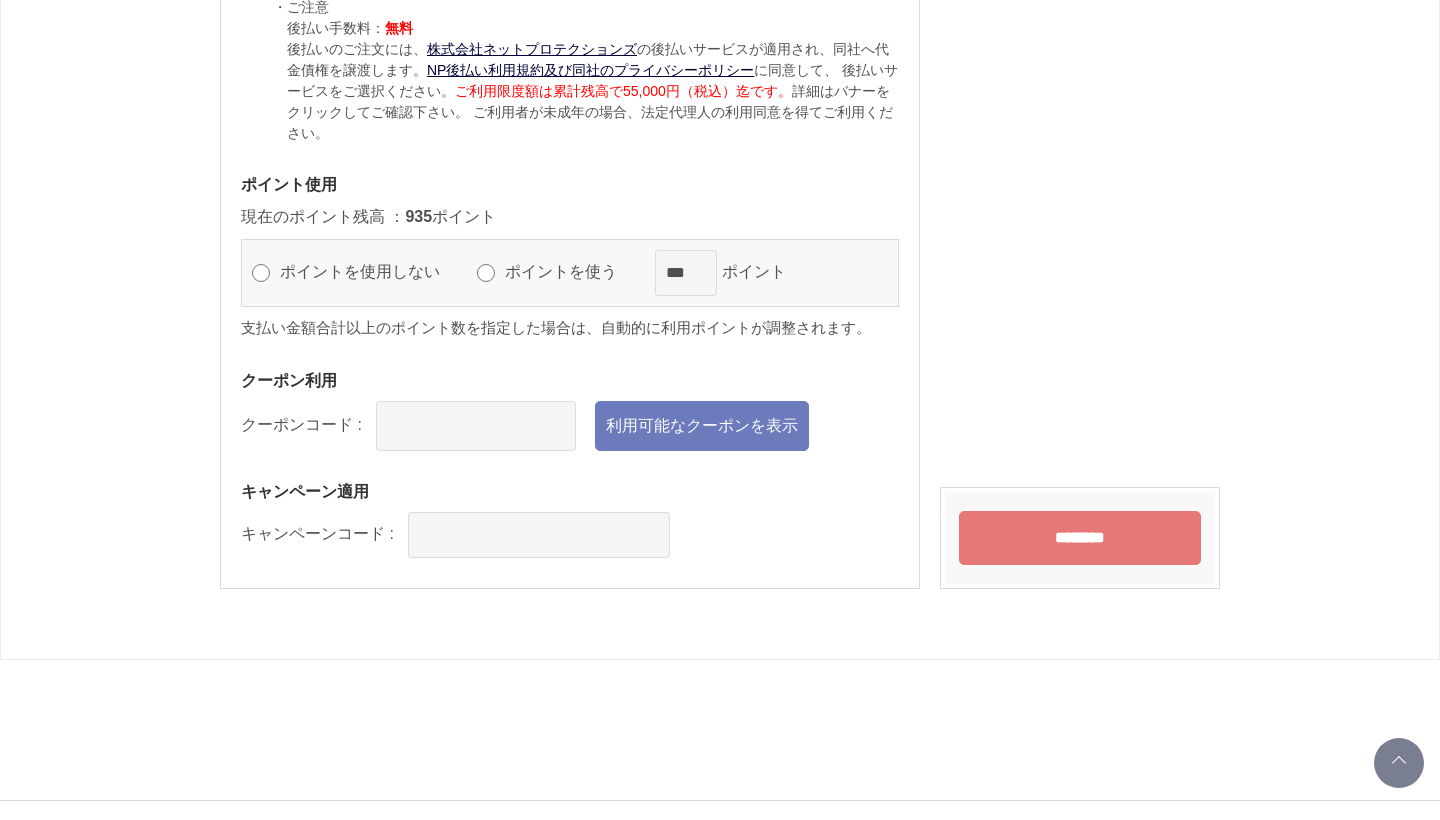 click on "ポイントを使う" at bounding box center (570, 271) 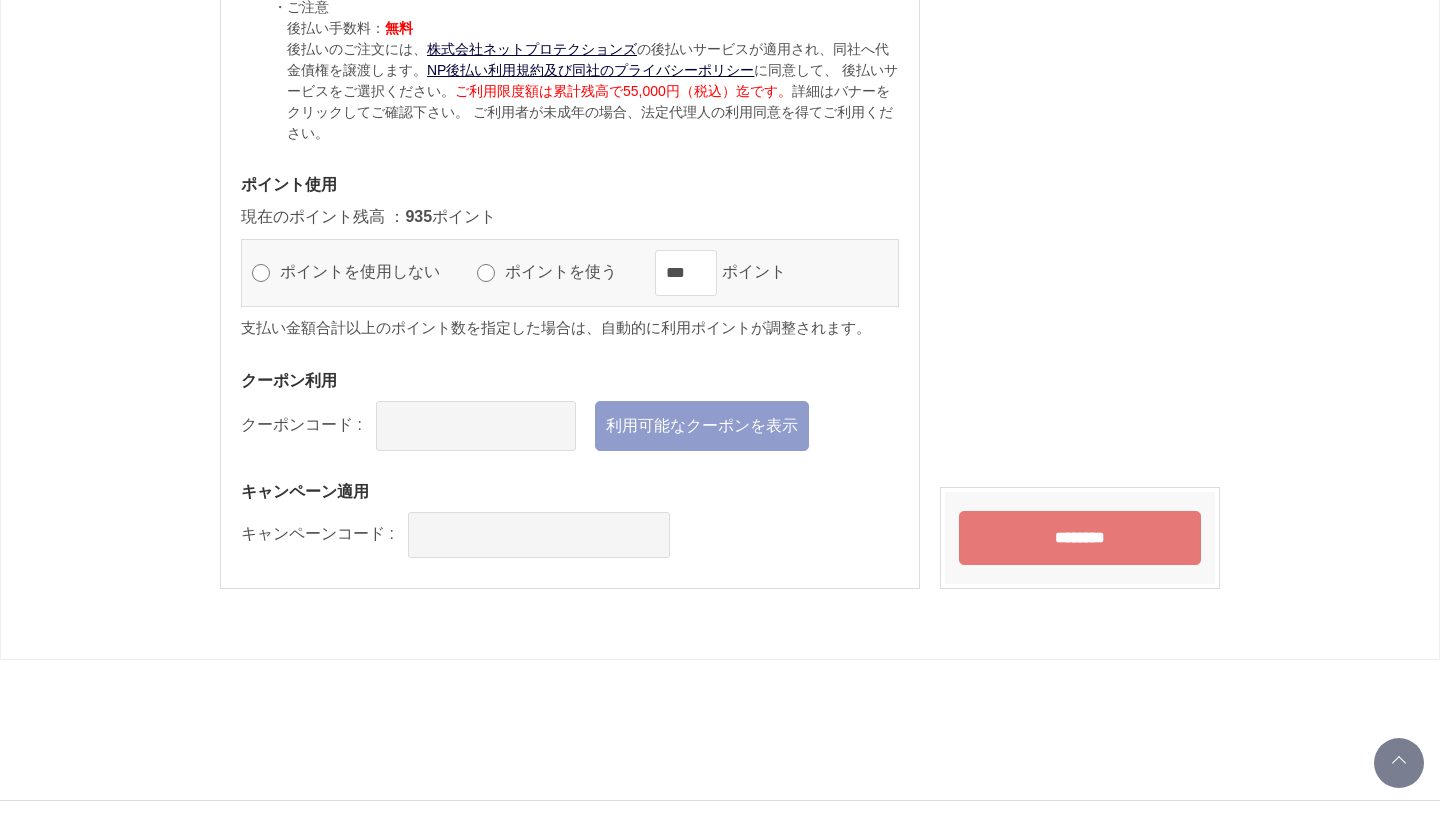 click on "利用可能なクーポンを表示" at bounding box center (702, 426) 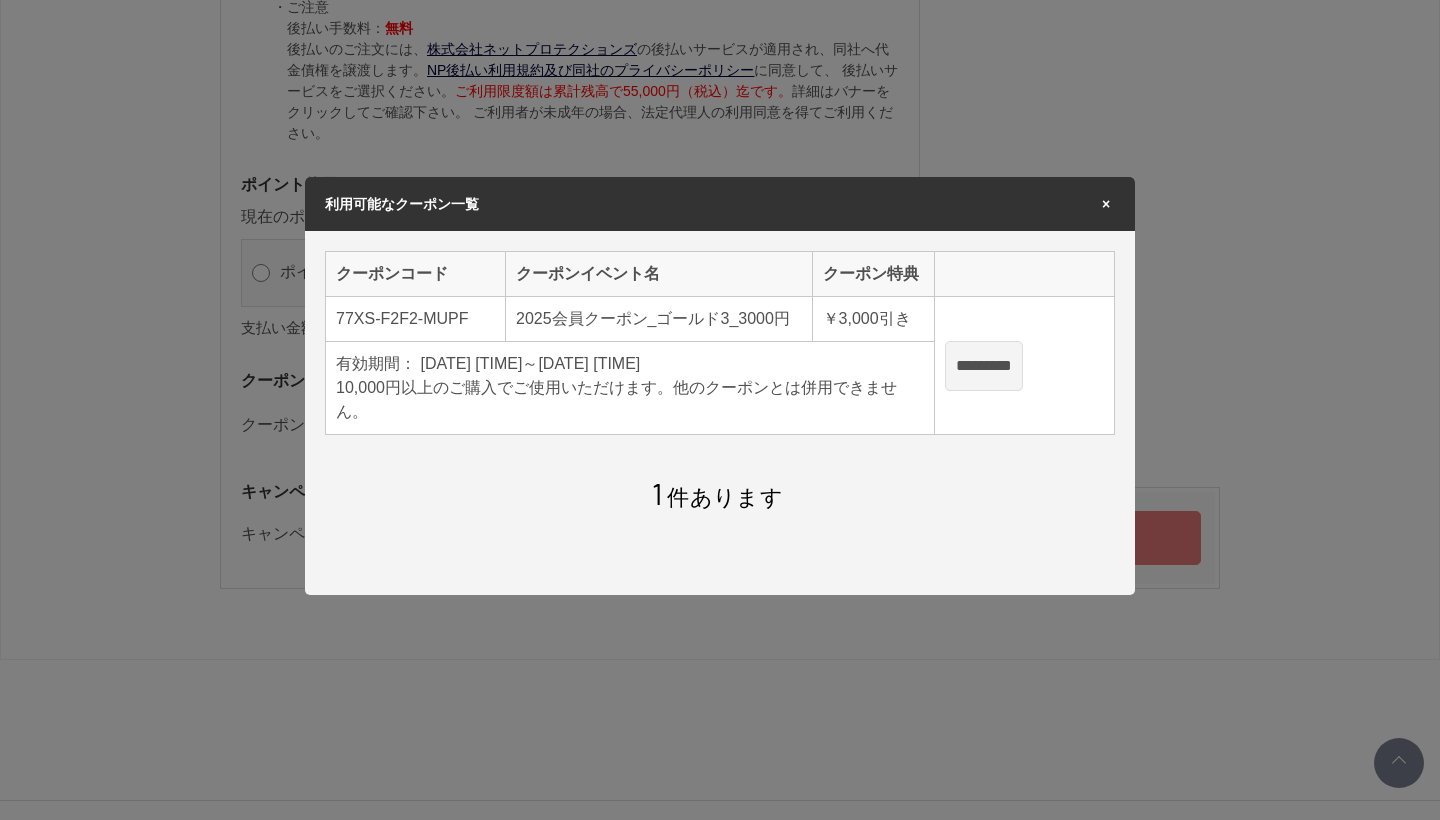 scroll, scrollTop: 0, scrollLeft: 0, axis: both 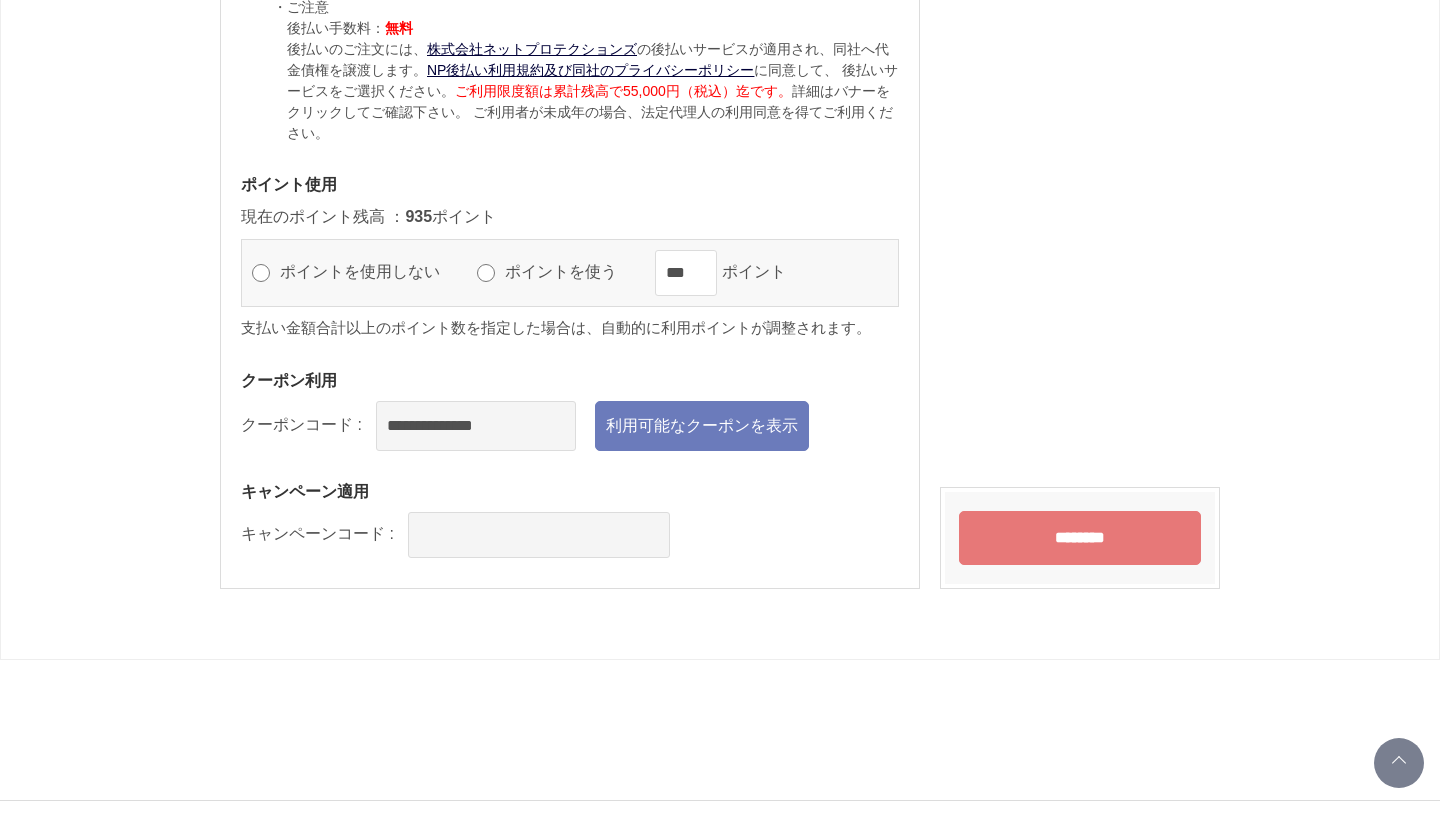 click on "********" at bounding box center [1080, 538] 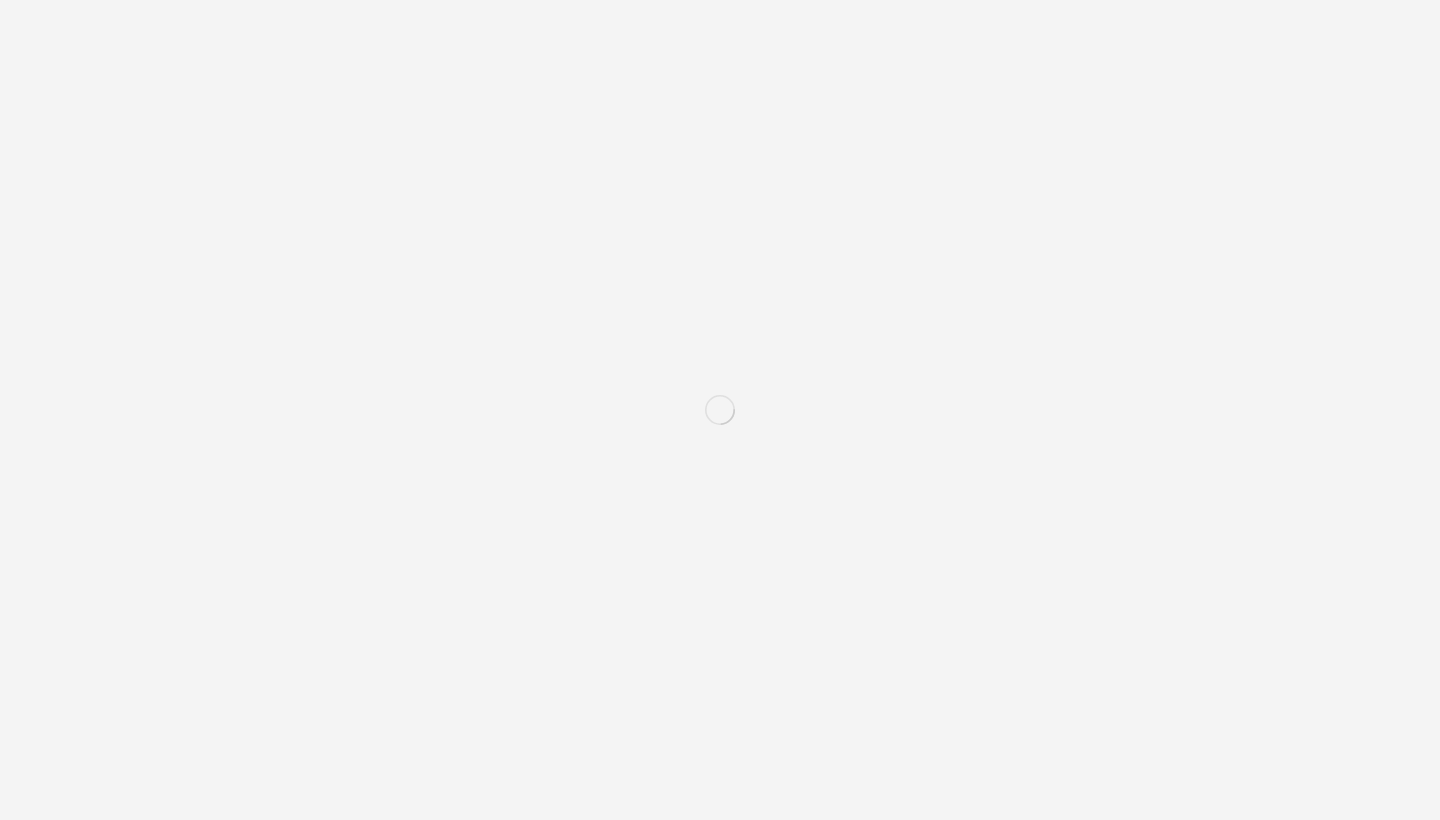 scroll, scrollTop: 0, scrollLeft: 0, axis: both 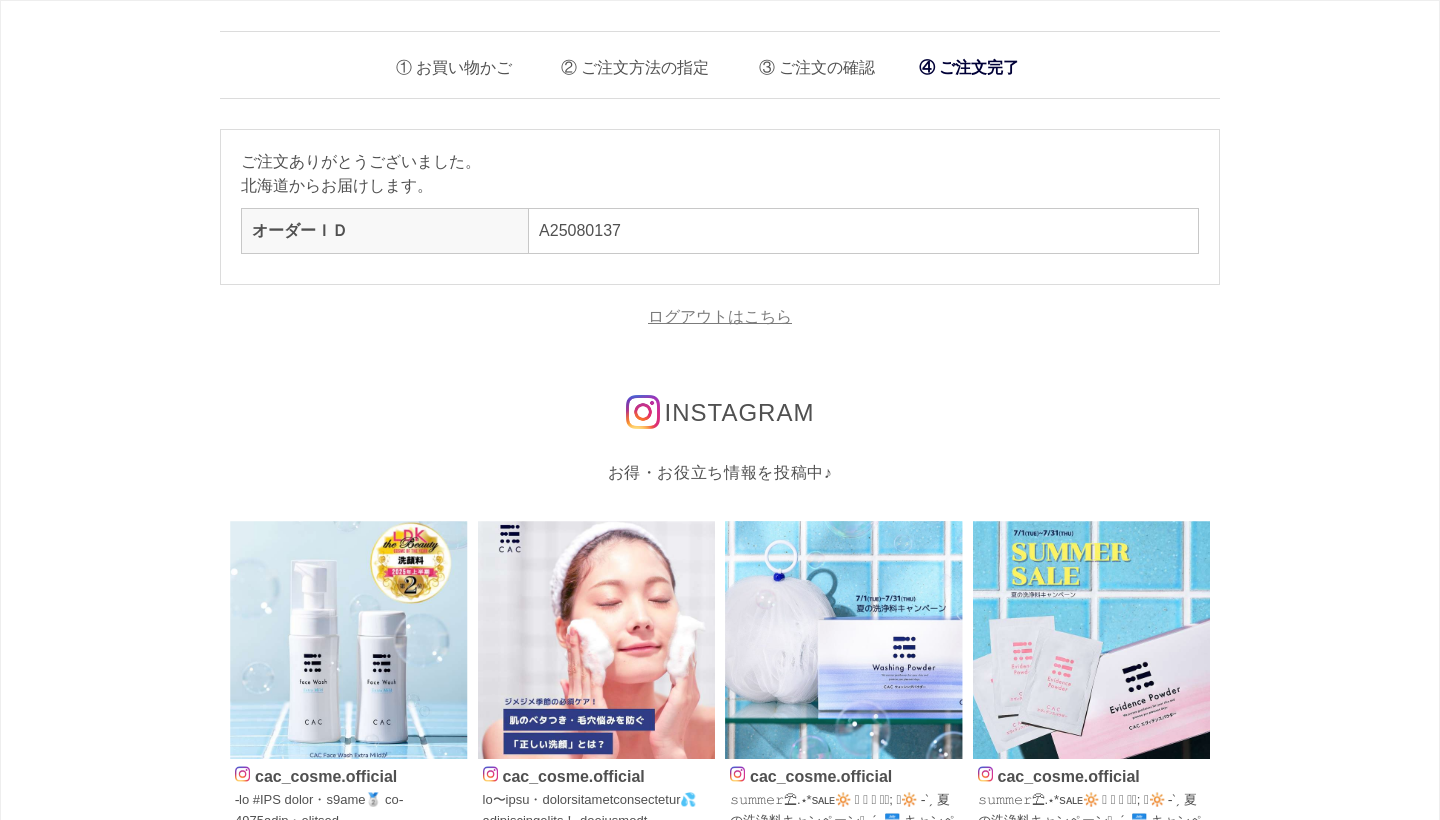 click on "ログアウトはこちら" at bounding box center [720, 316] 